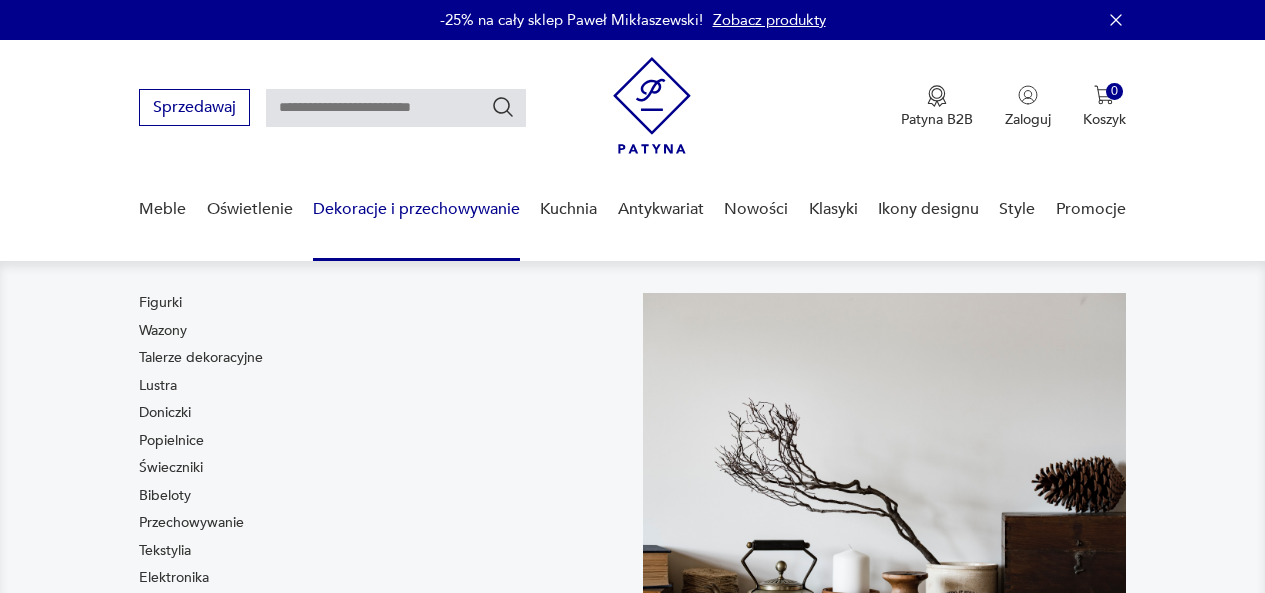 scroll, scrollTop: 0, scrollLeft: 0, axis: both 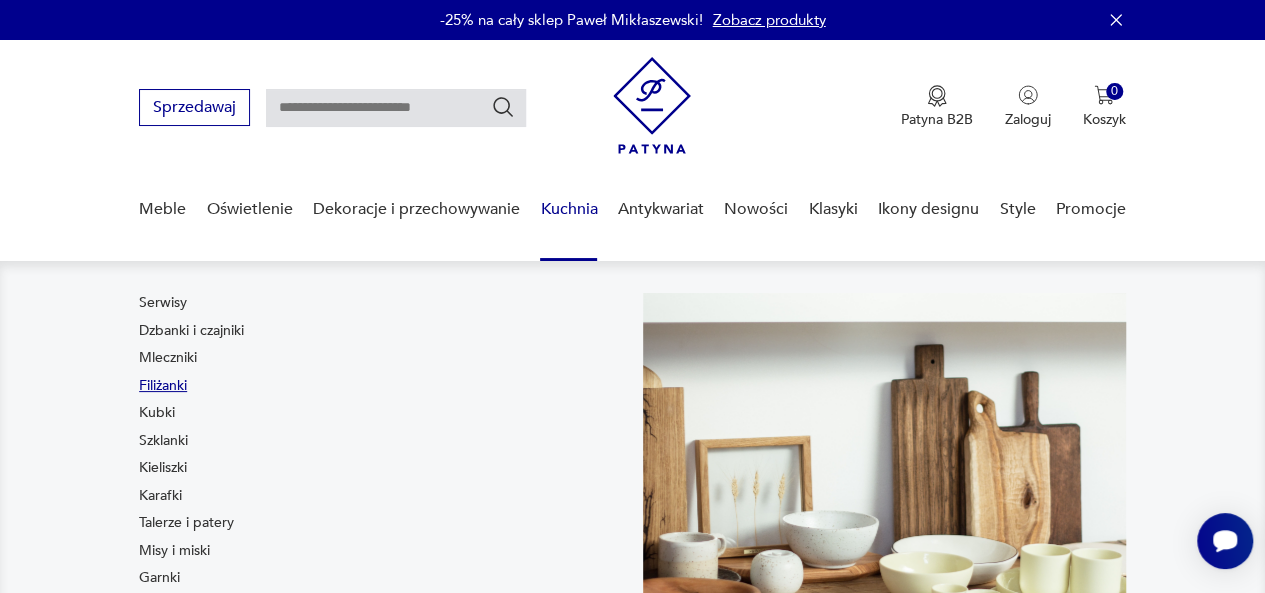 click on "Filiżanki" at bounding box center (163, 386) 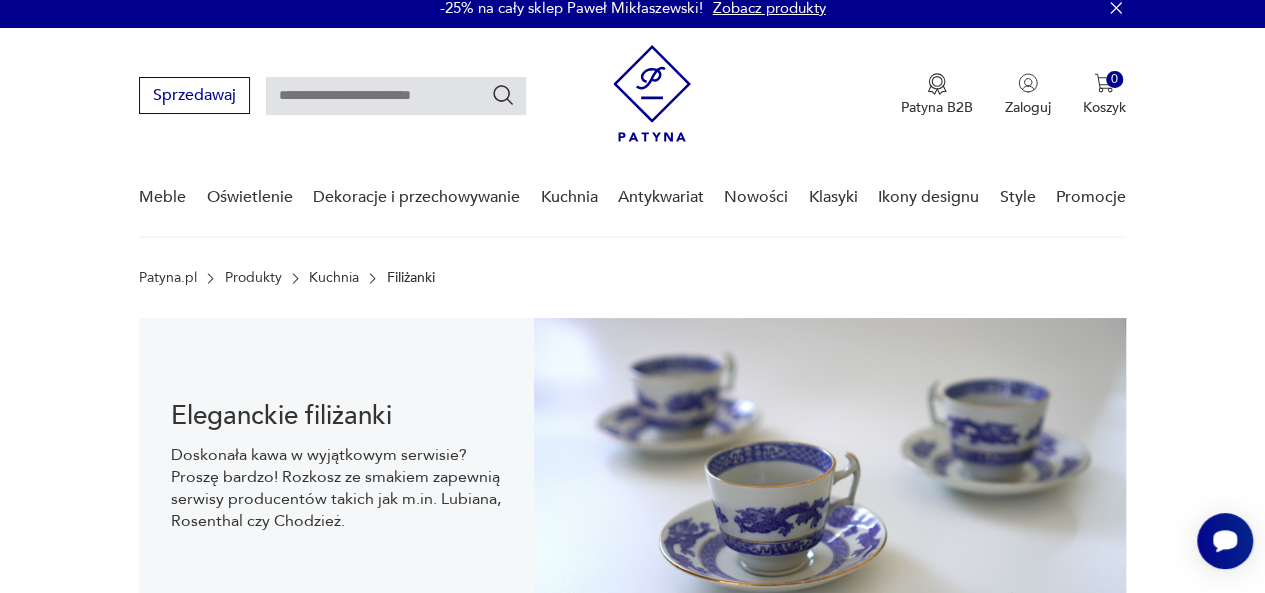 scroll, scrollTop: 30, scrollLeft: 0, axis: vertical 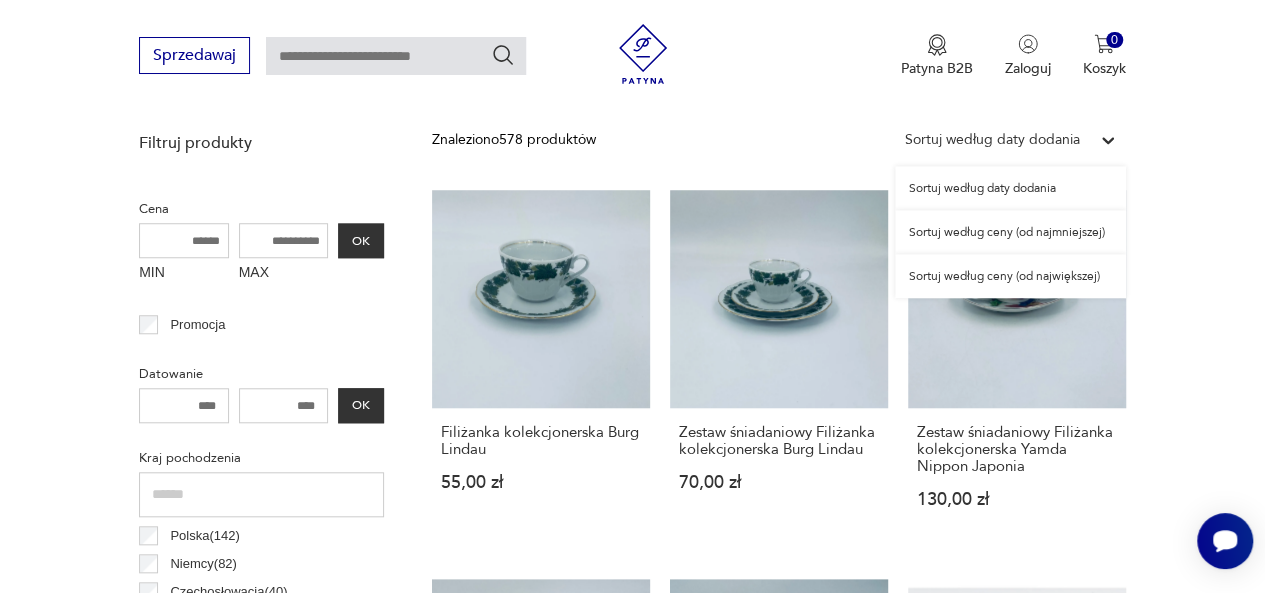 click 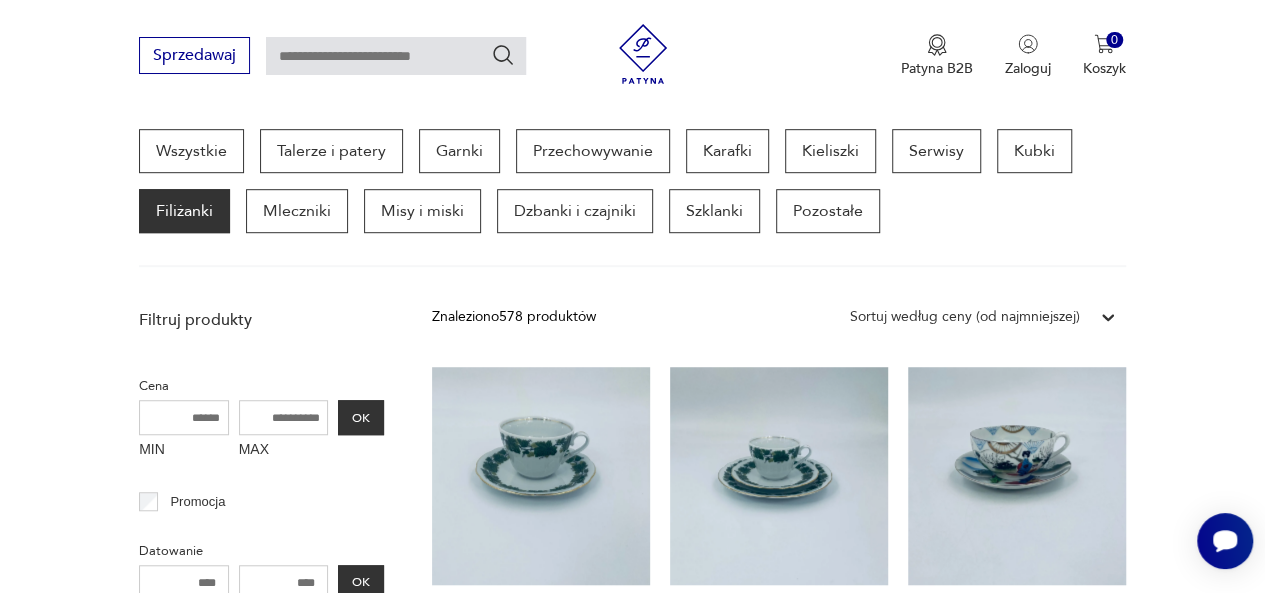 scroll, scrollTop: 530, scrollLeft: 0, axis: vertical 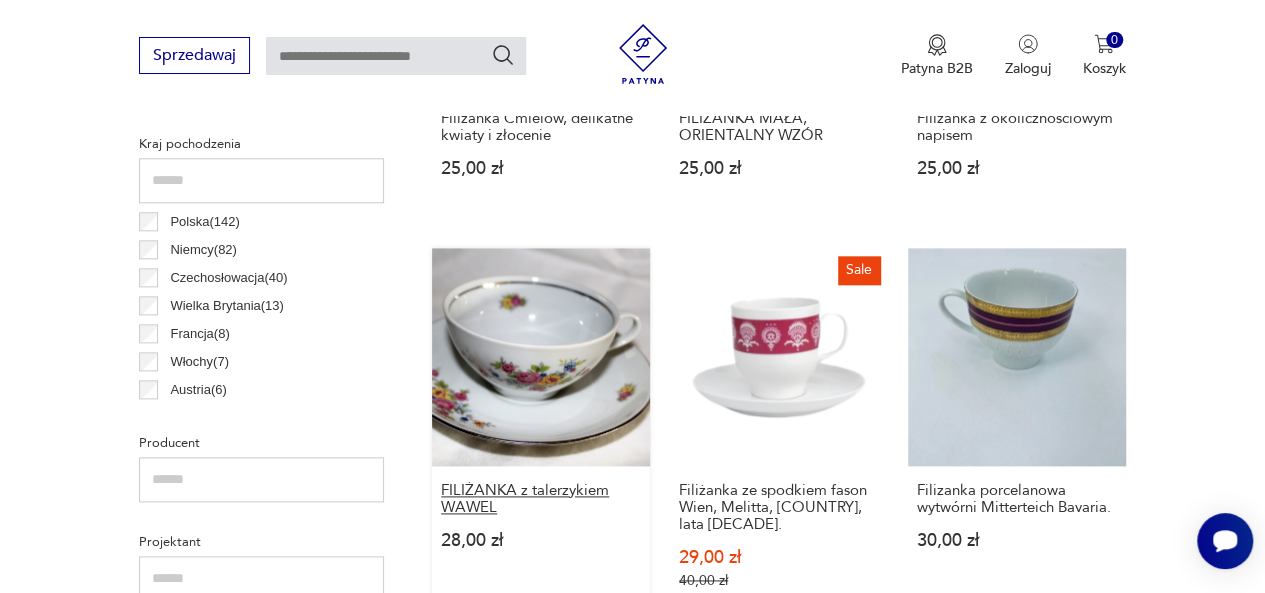 click on "FILIŻANKA z talerzykiem WAWEL" at bounding box center [541, 499] 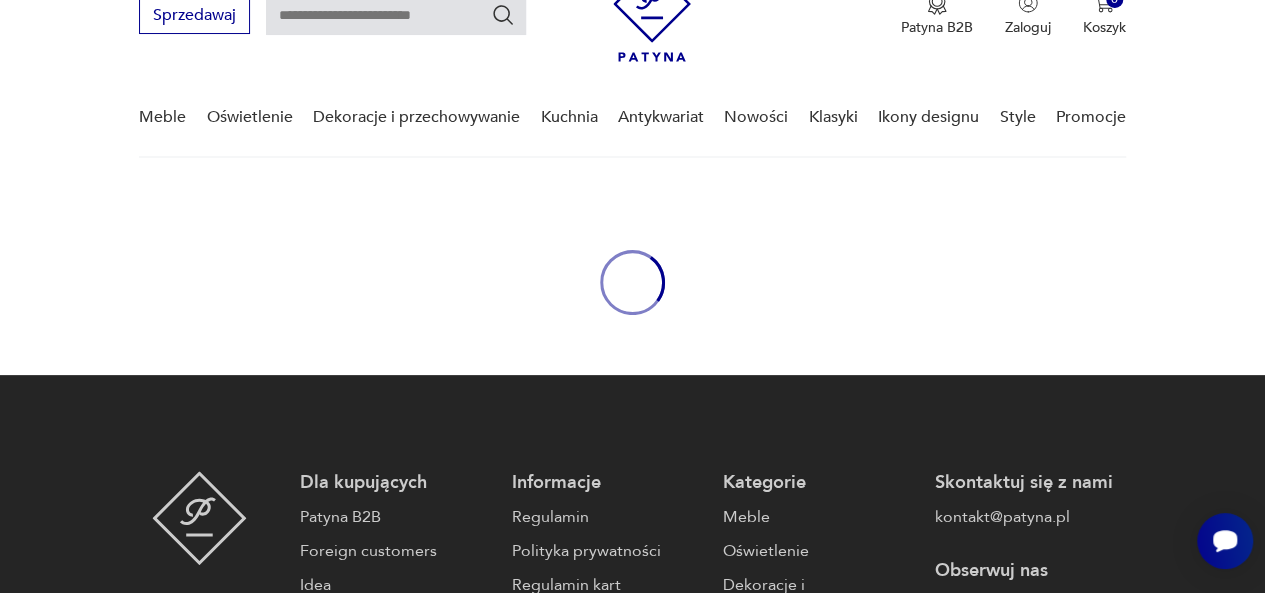 scroll, scrollTop: 0, scrollLeft: 0, axis: both 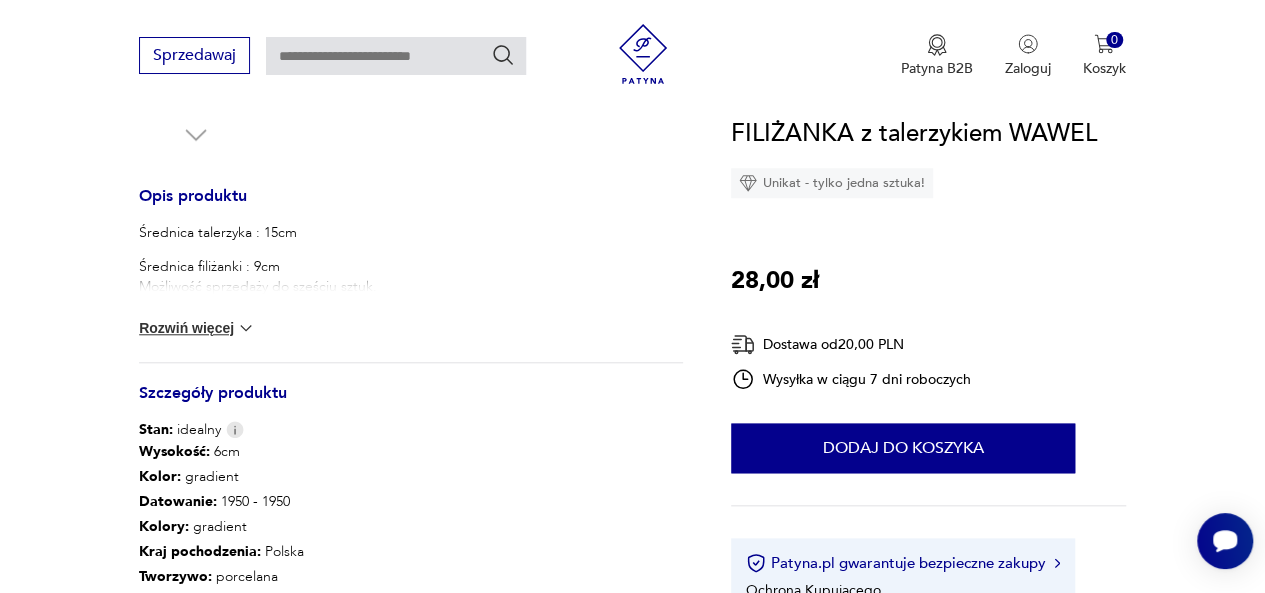 click on "Rozwiń więcej" at bounding box center (197, 328) 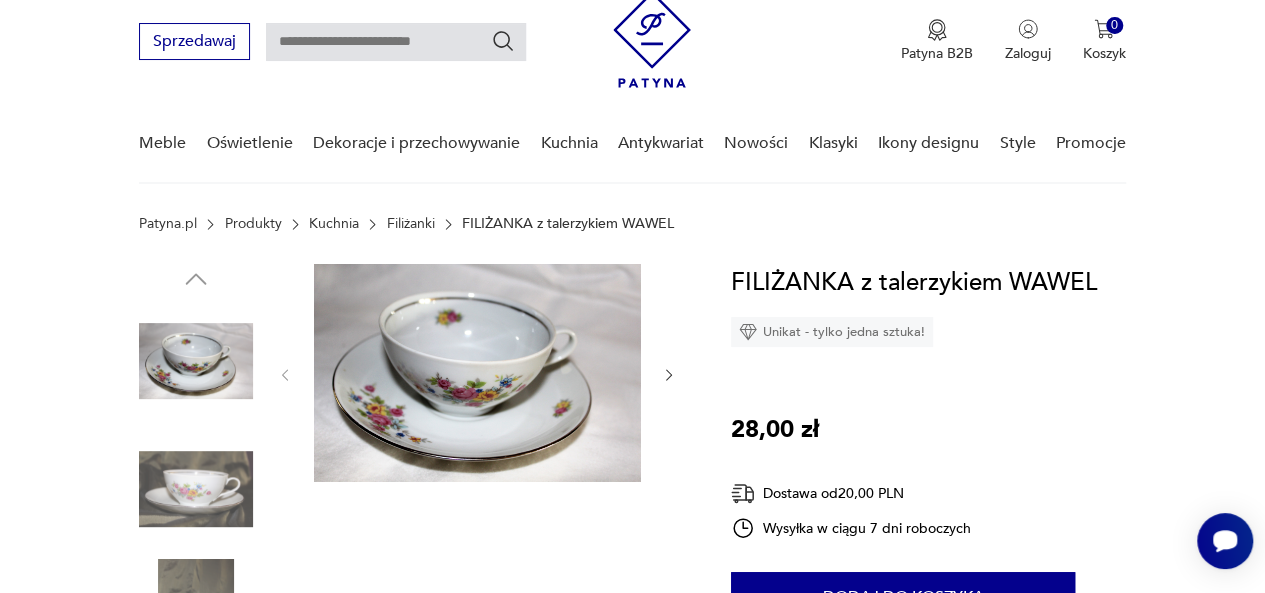 scroll, scrollTop: 26, scrollLeft: 0, axis: vertical 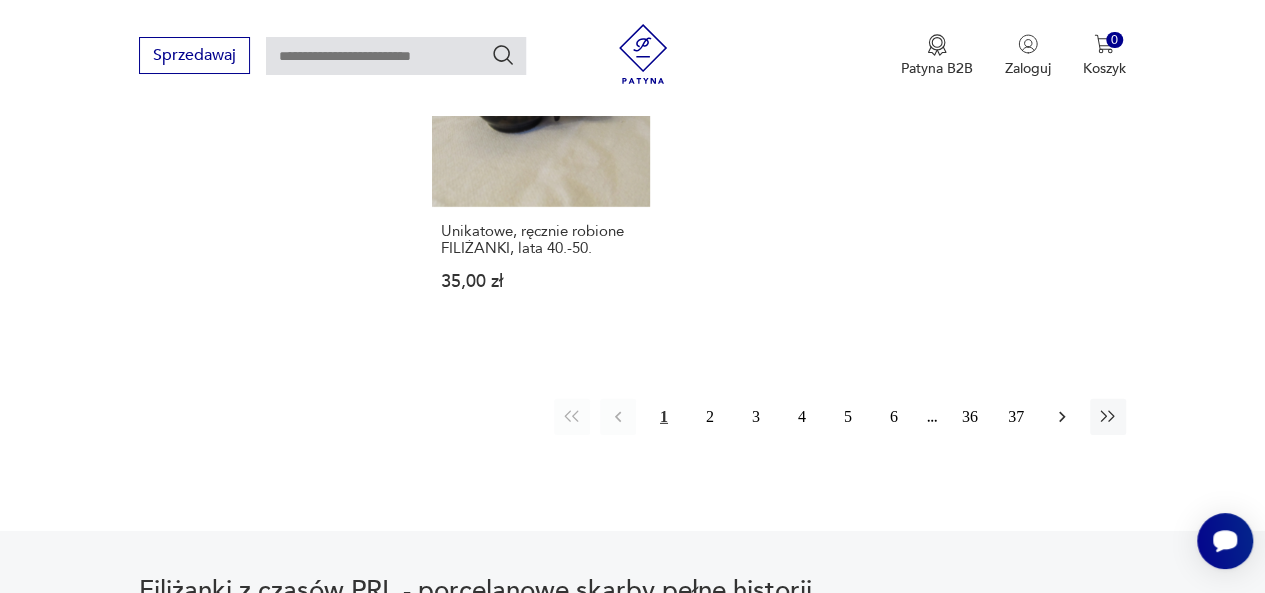 click 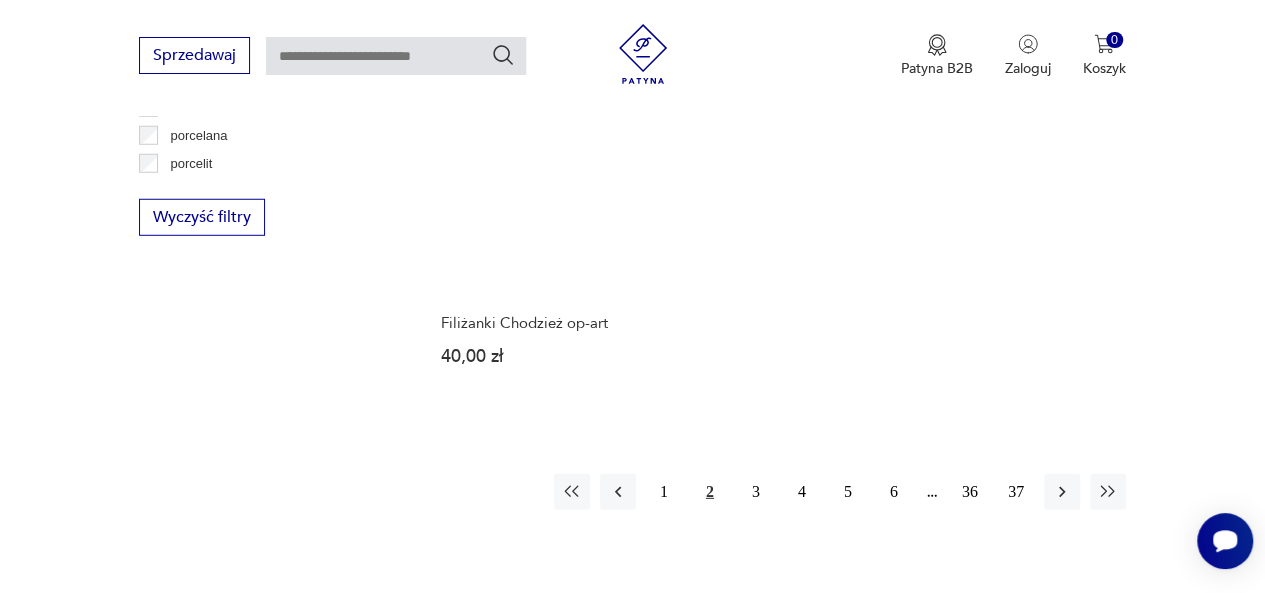 scroll, scrollTop: 2730, scrollLeft: 0, axis: vertical 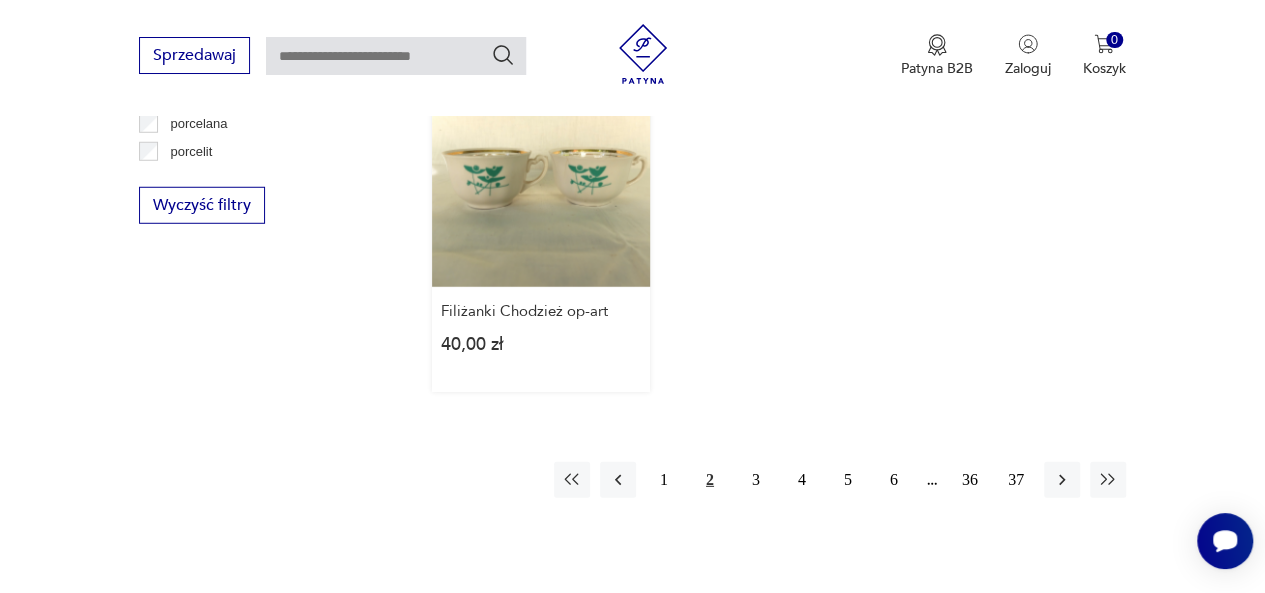 click on "Filiżanki Chodzież op-art 40,00 zł" at bounding box center [541, 231] 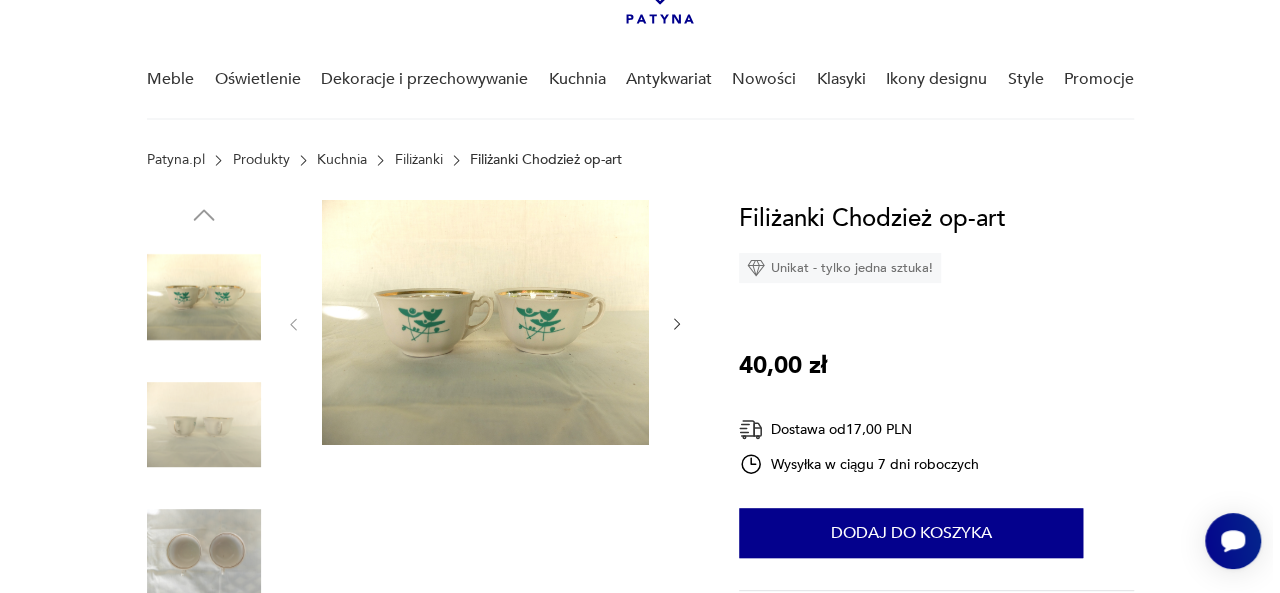 scroll, scrollTop: 160, scrollLeft: 0, axis: vertical 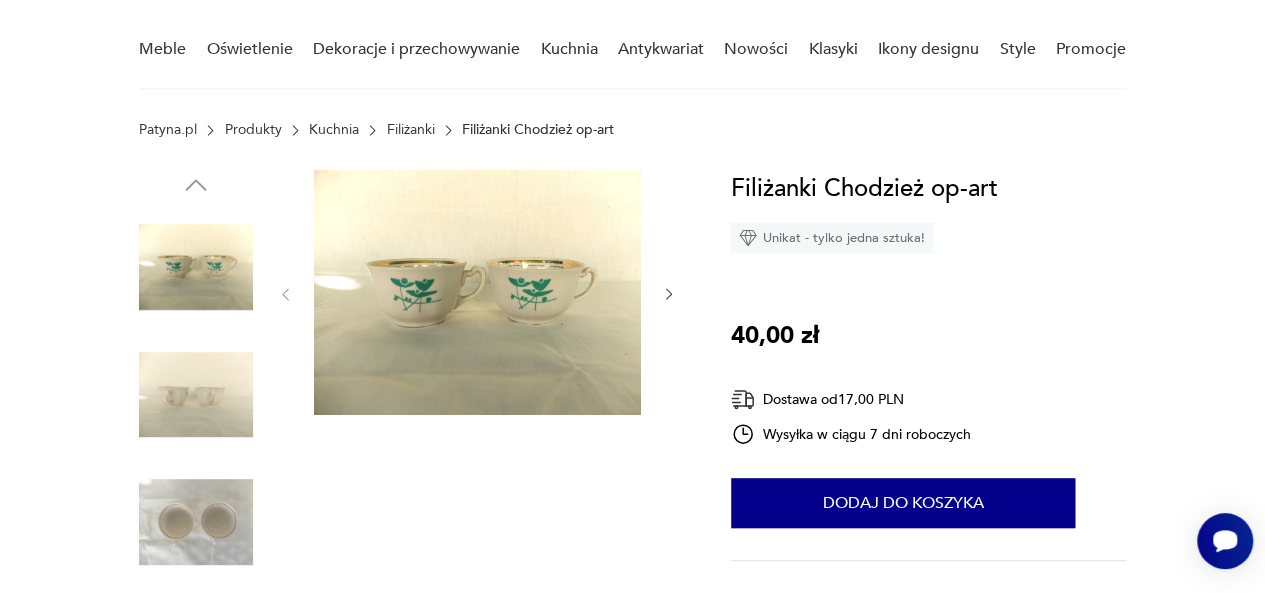 click at bounding box center (477, 292) 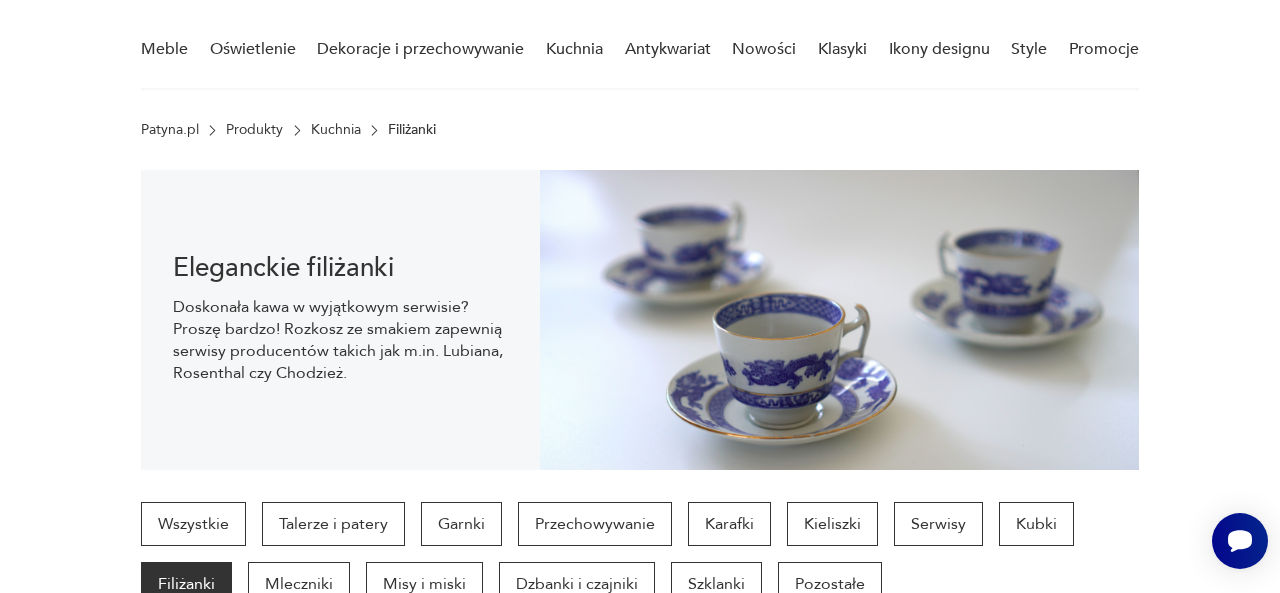 scroll, scrollTop: 2912, scrollLeft: 0, axis: vertical 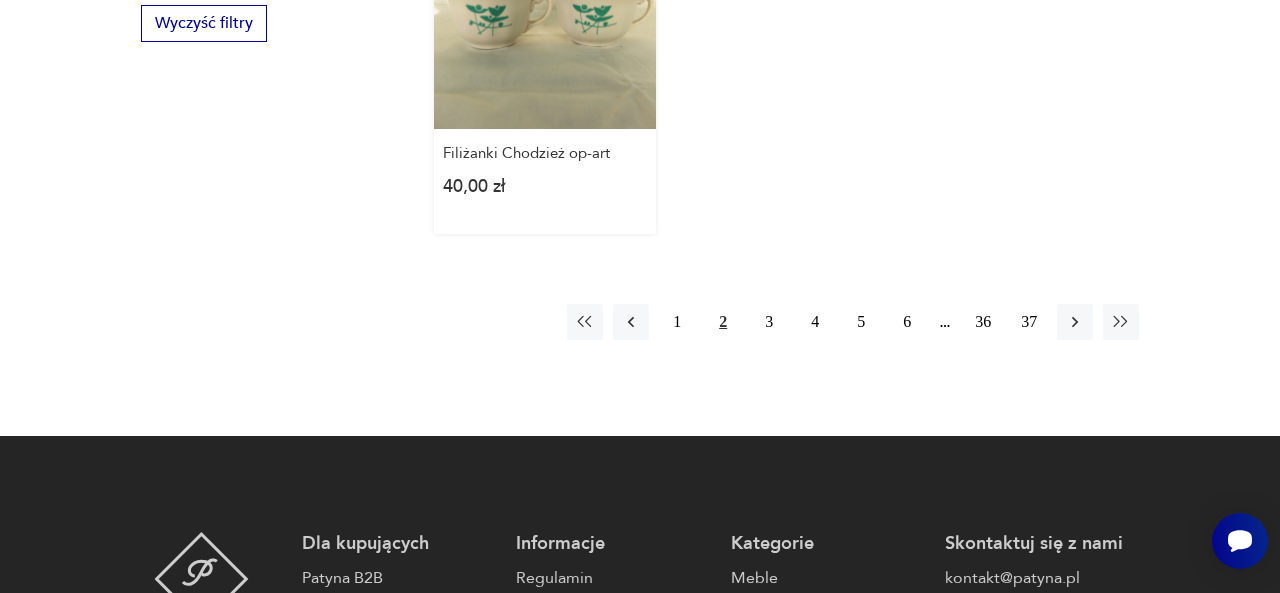 click on "Filiżanki Chodzież op-art 40,00 zł" at bounding box center [545, 70] 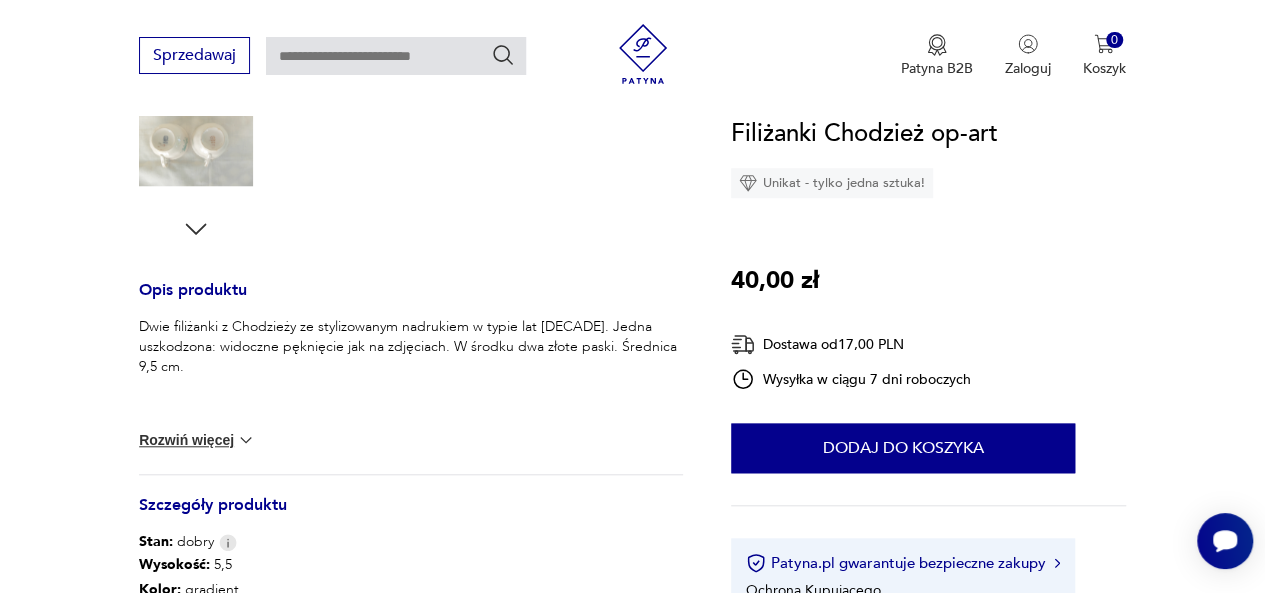 scroll, scrollTop: 680, scrollLeft: 0, axis: vertical 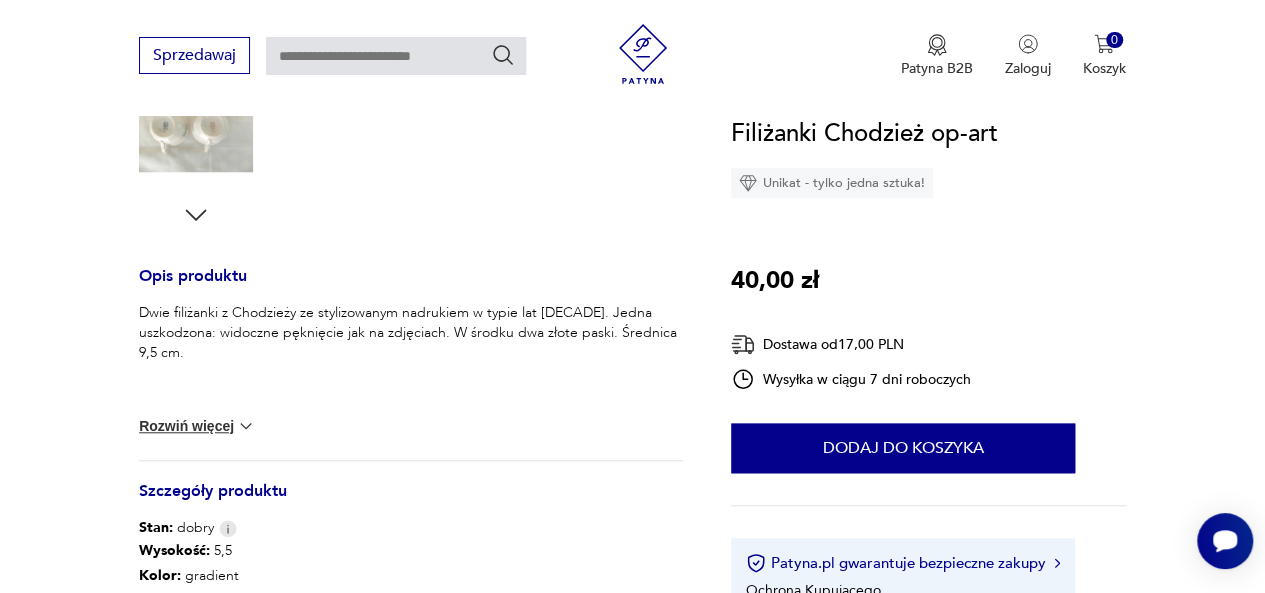 click on "Rozwiń więcej" at bounding box center [197, 426] 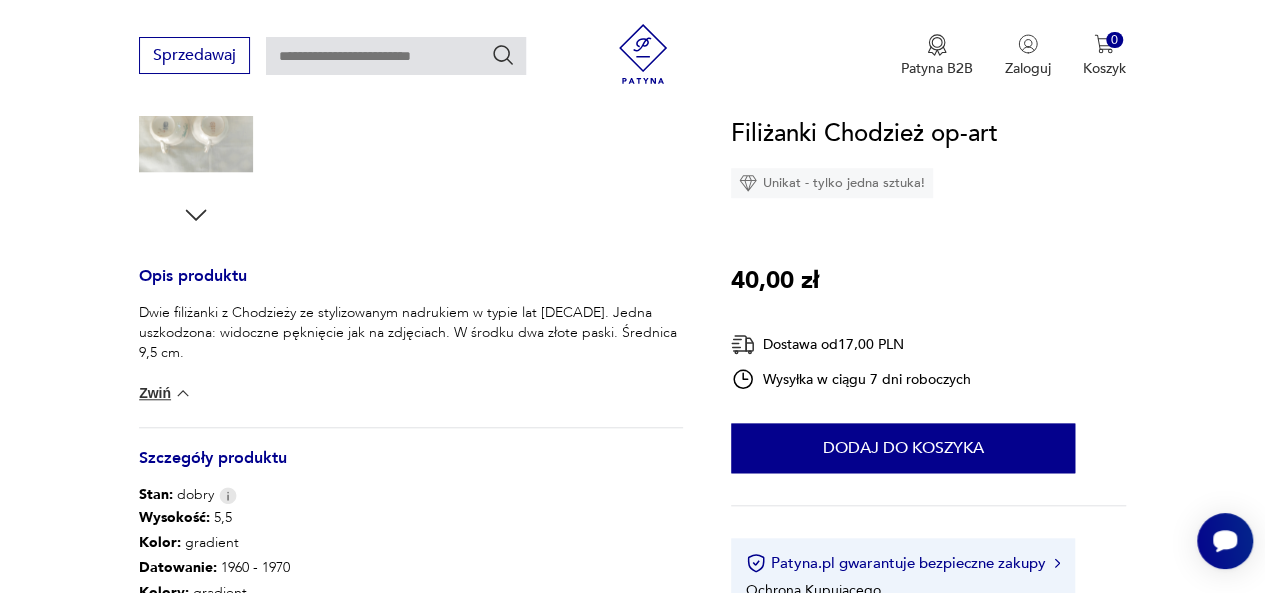 click on "Zwiń" at bounding box center [165, 393] 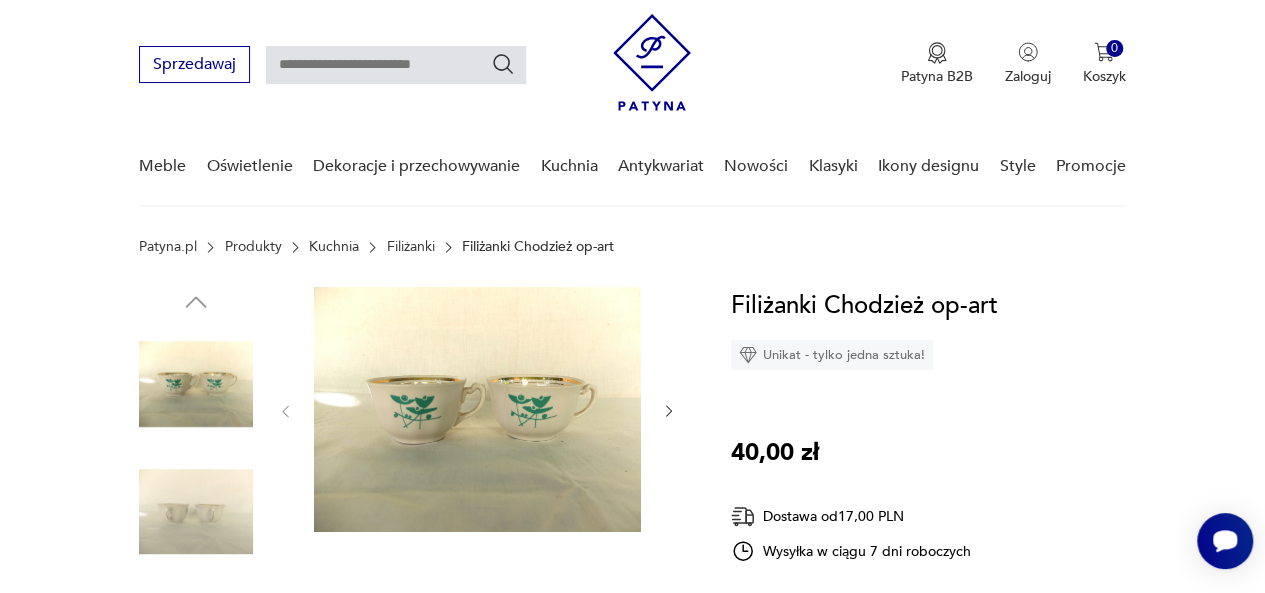 scroll, scrollTop: 40, scrollLeft: 0, axis: vertical 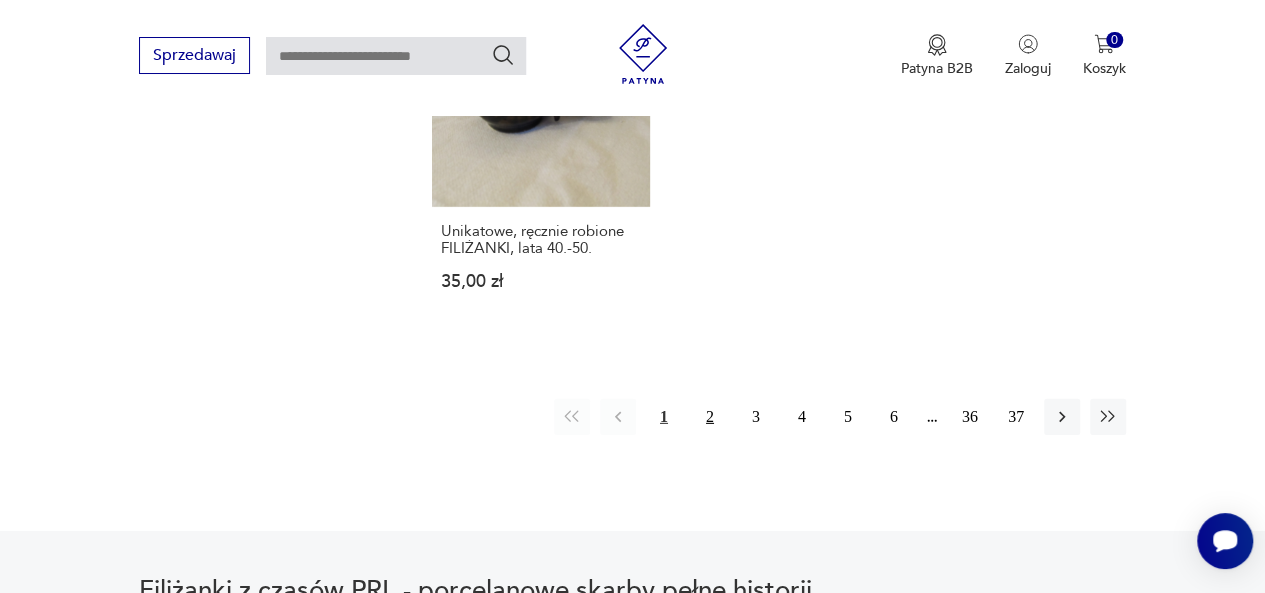 click on "2" at bounding box center (710, 417) 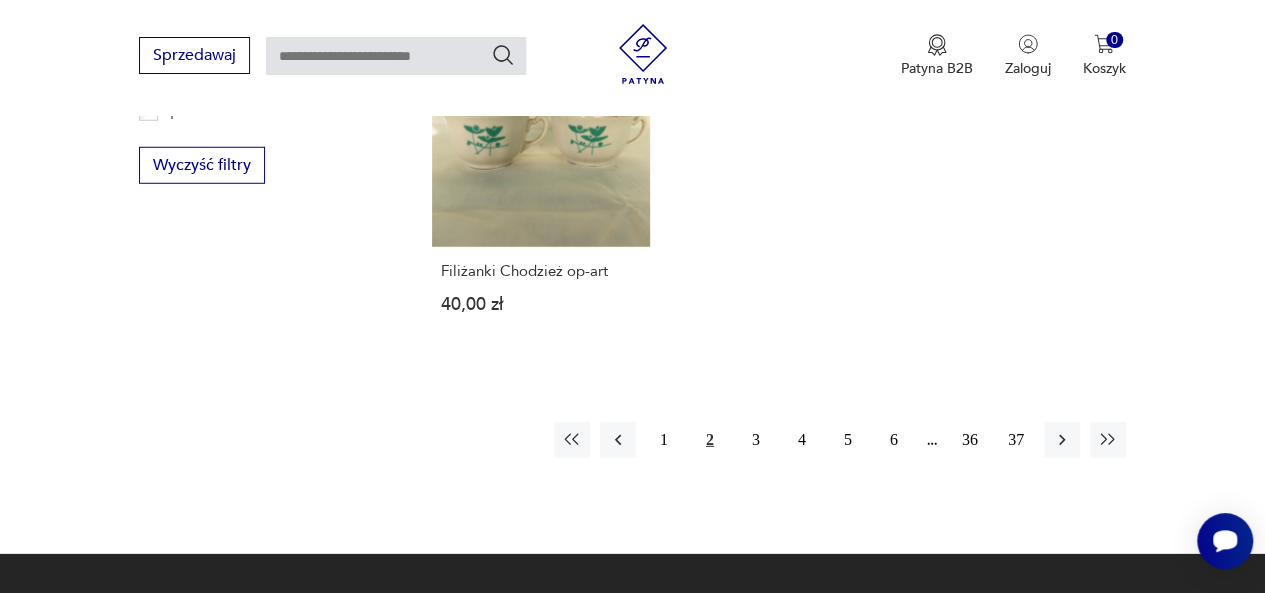 scroll, scrollTop: 2783, scrollLeft: 0, axis: vertical 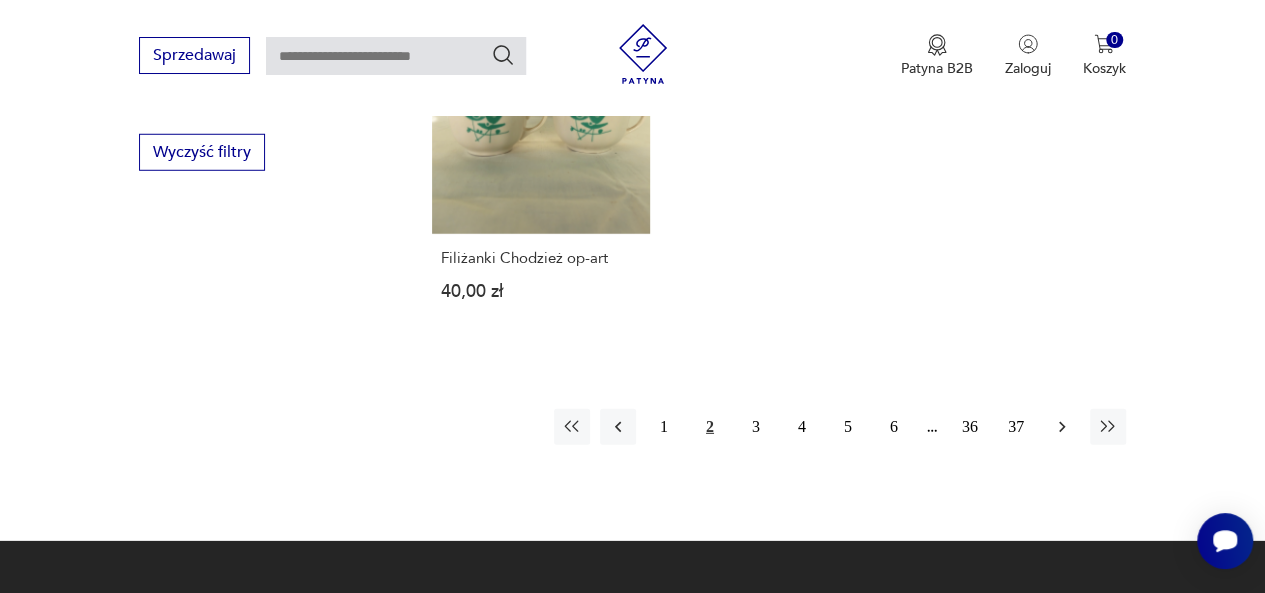click 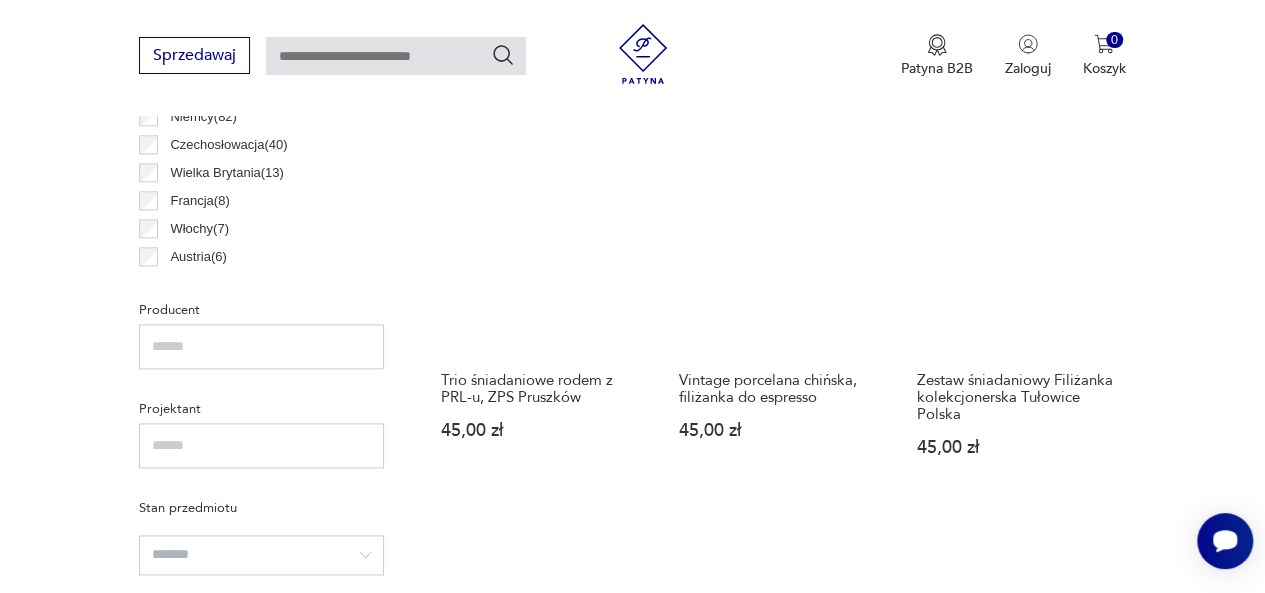 scroll, scrollTop: 1197, scrollLeft: 0, axis: vertical 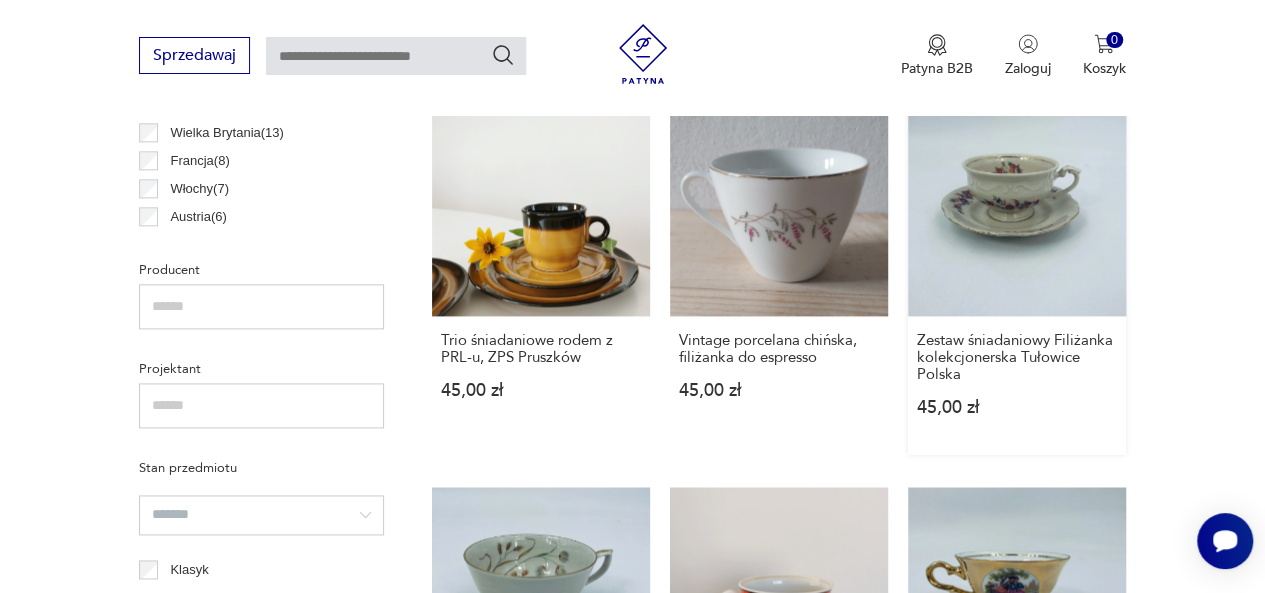 click on "Zestaw śniadaniowy Filiżanka kolekcjonerska Tułowice [COUNTRY] 45,00 zł" at bounding box center (1017, 276) 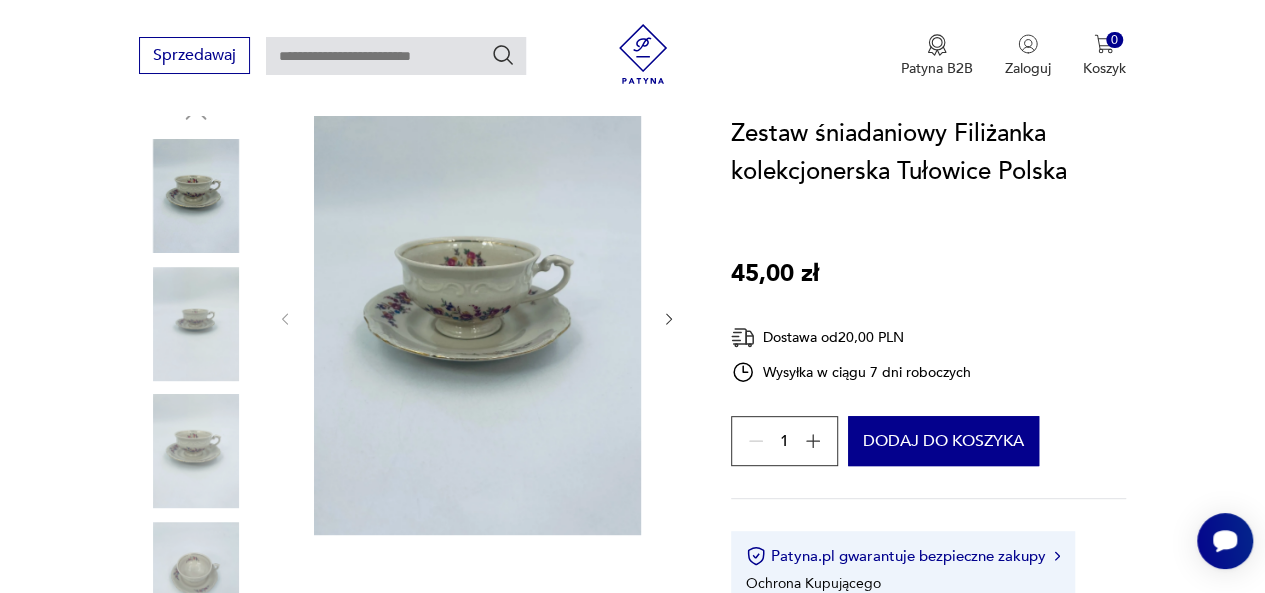 scroll, scrollTop: 240, scrollLeft: 0, axis: vertical 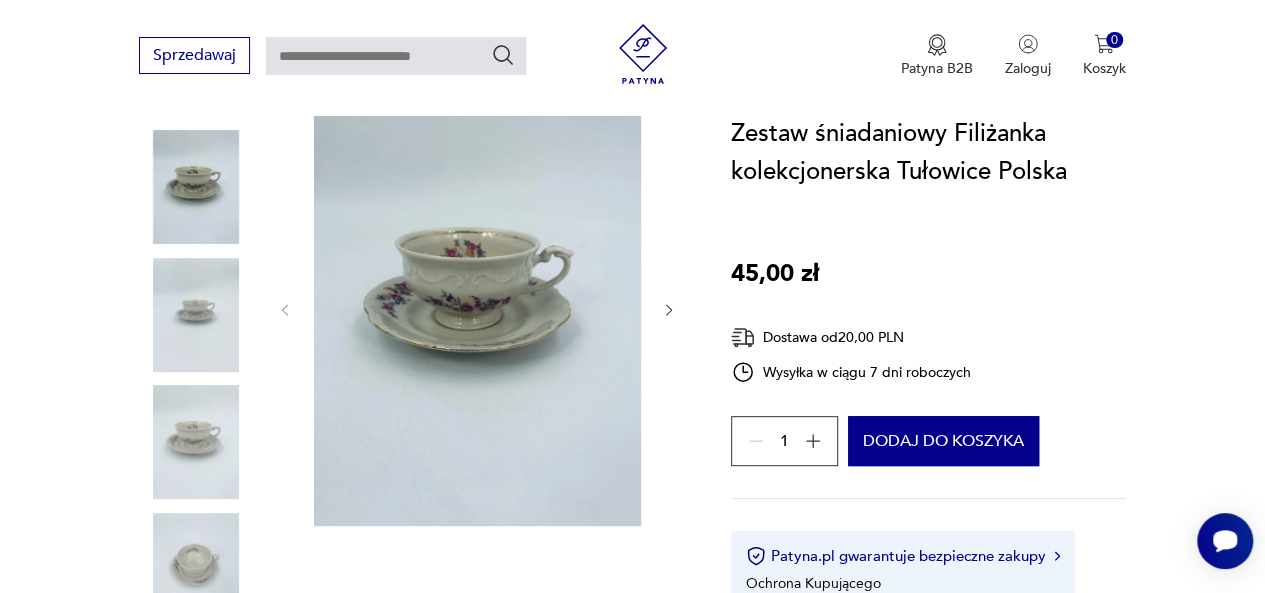 click at bounding box center (196, 442) 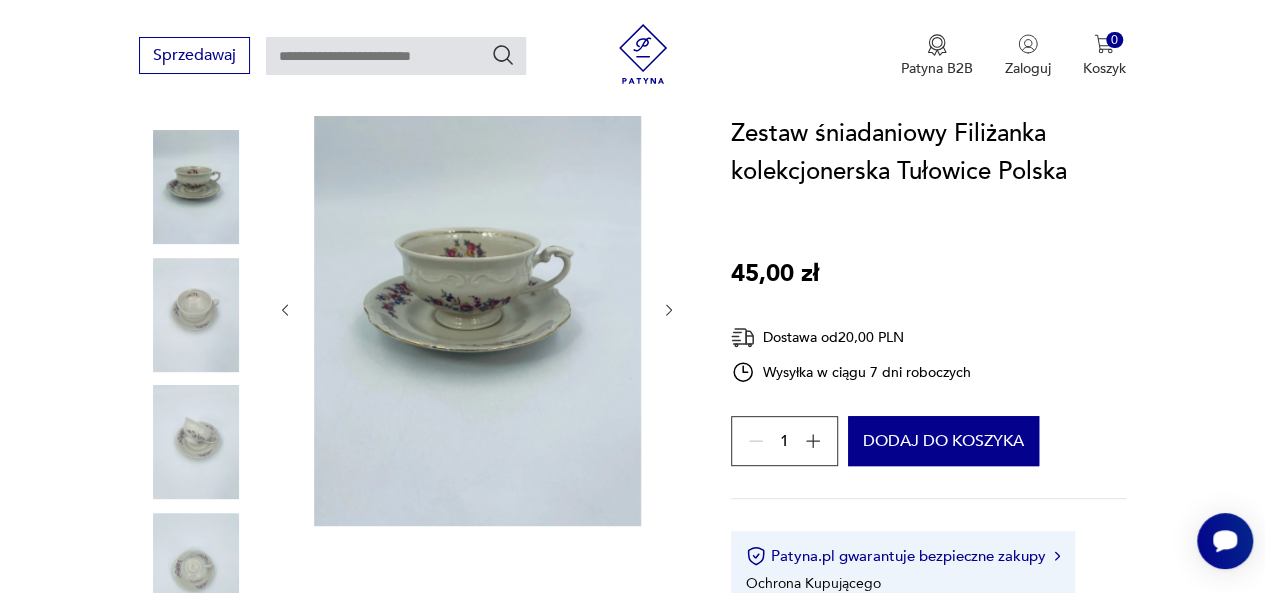 click at bounding box center [196, 570] 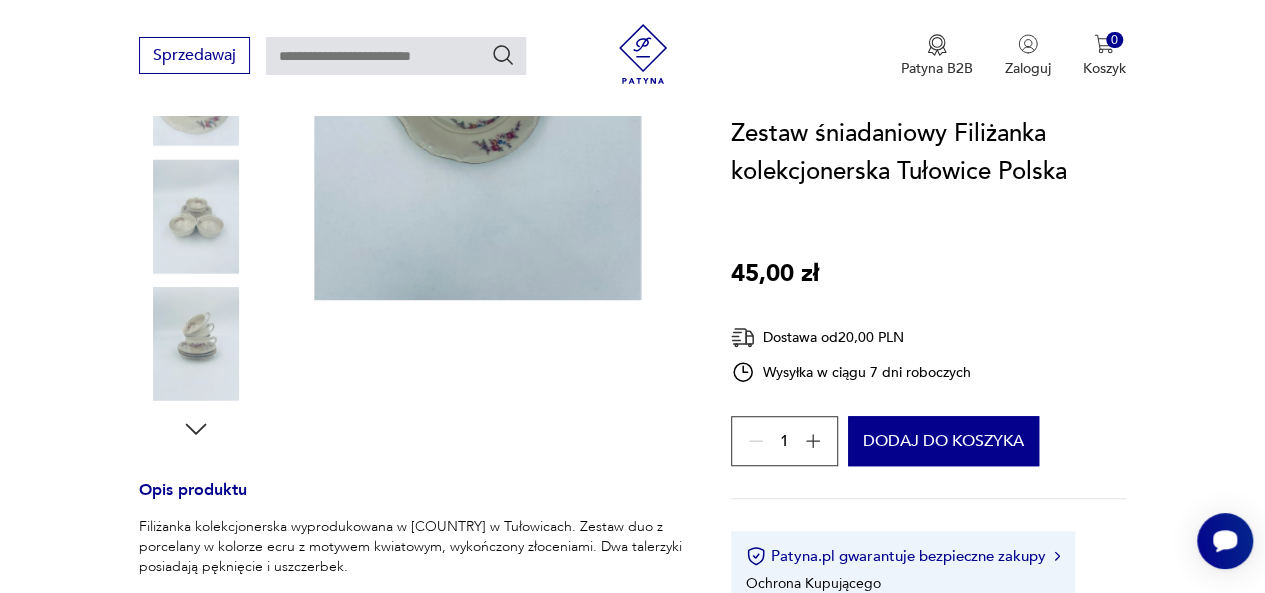 scroll, scrollTop: 533, scrollLeft: 0, axis: vertical 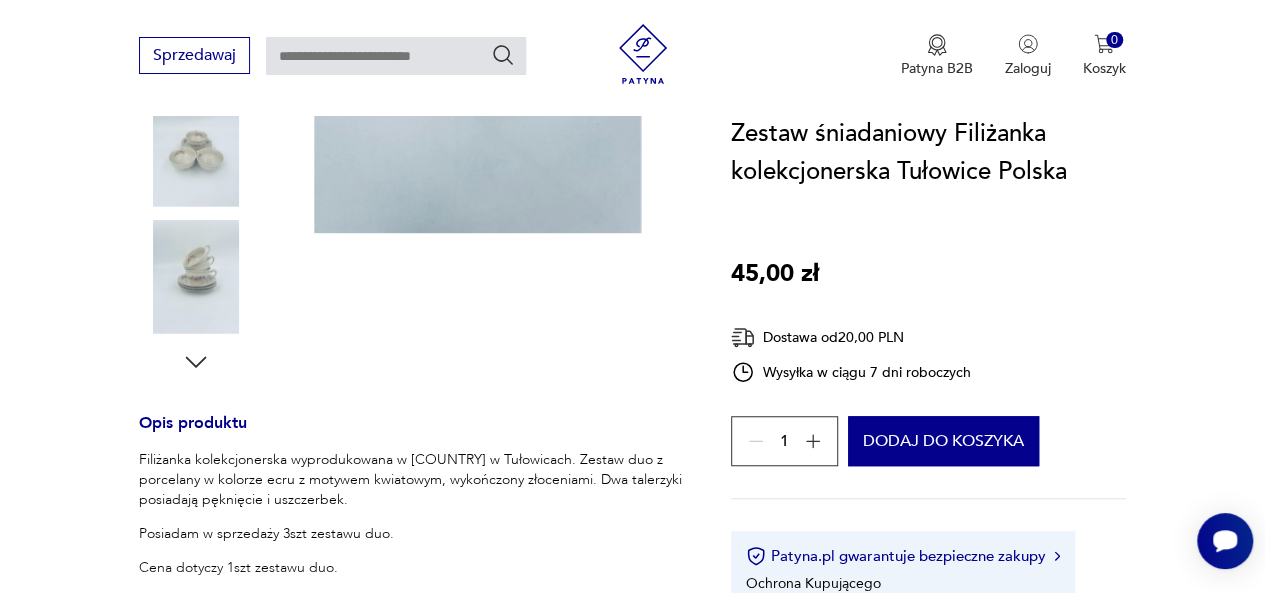 click 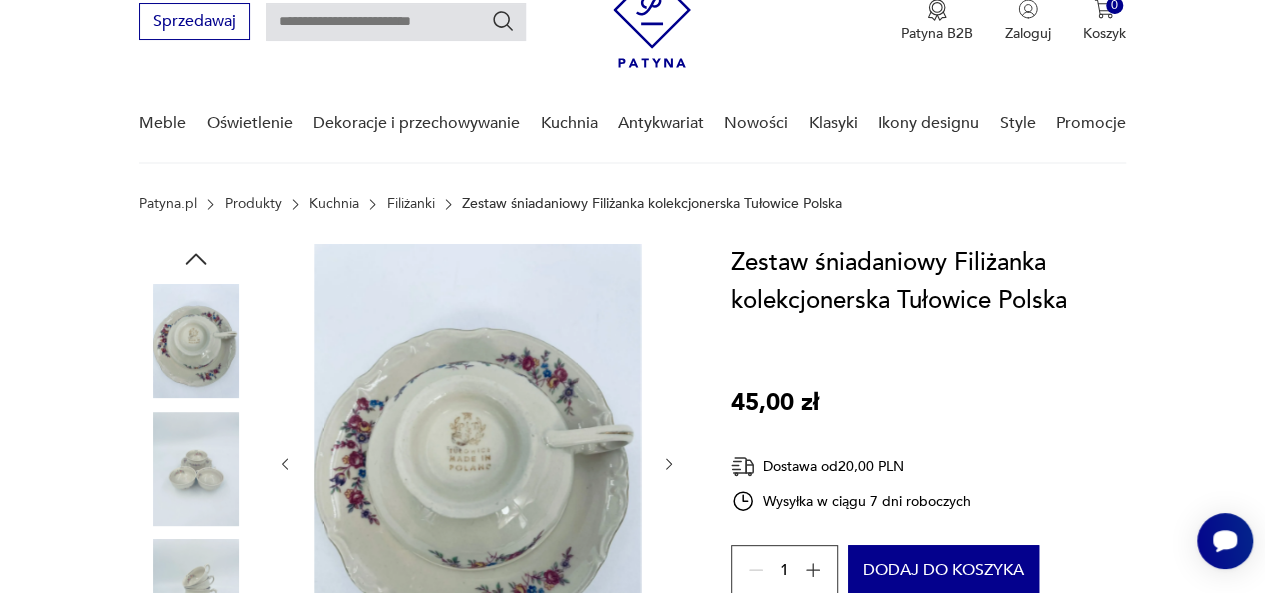 scroll, scrollTop: 80, scrollLeft: 0, axis: vertical 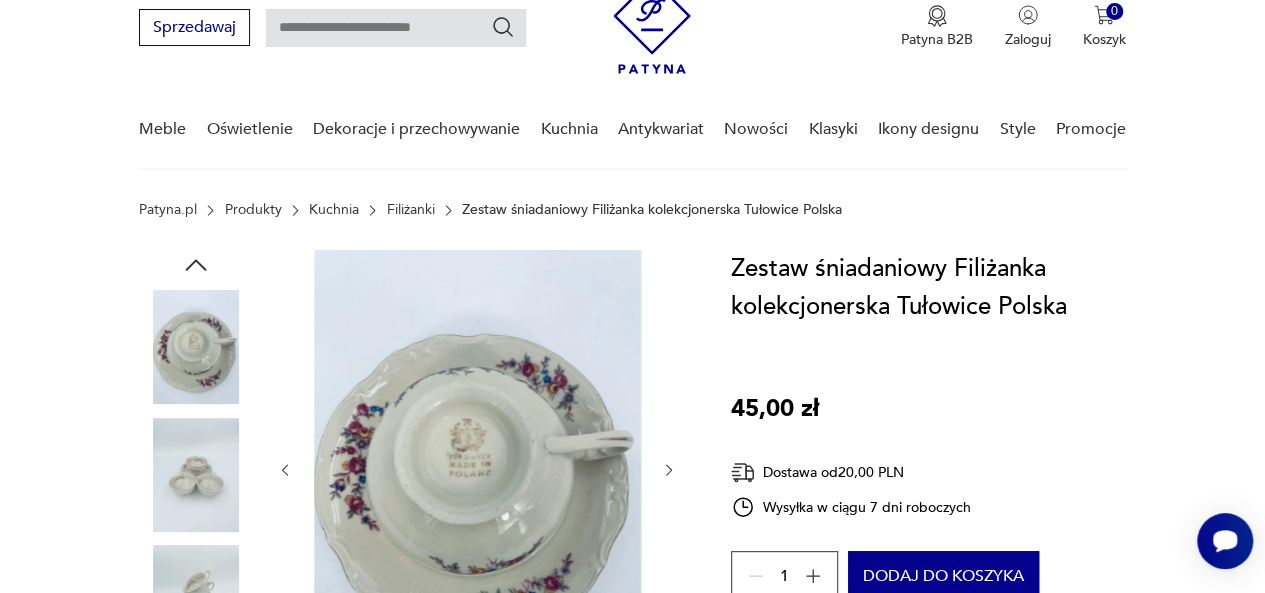 click 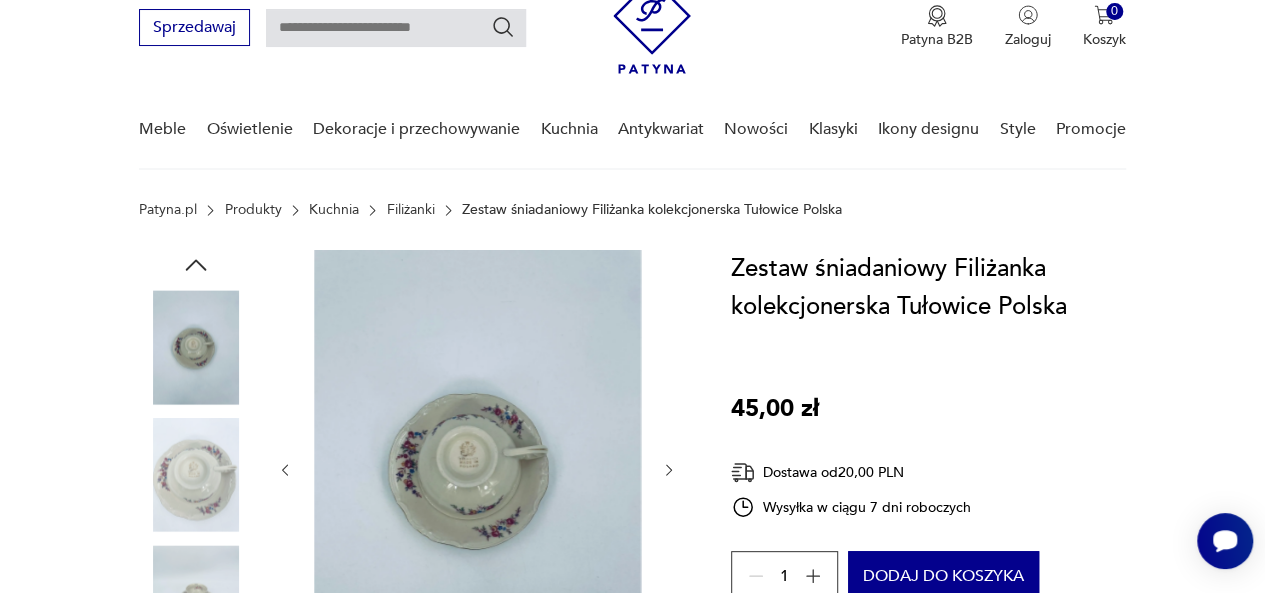 click 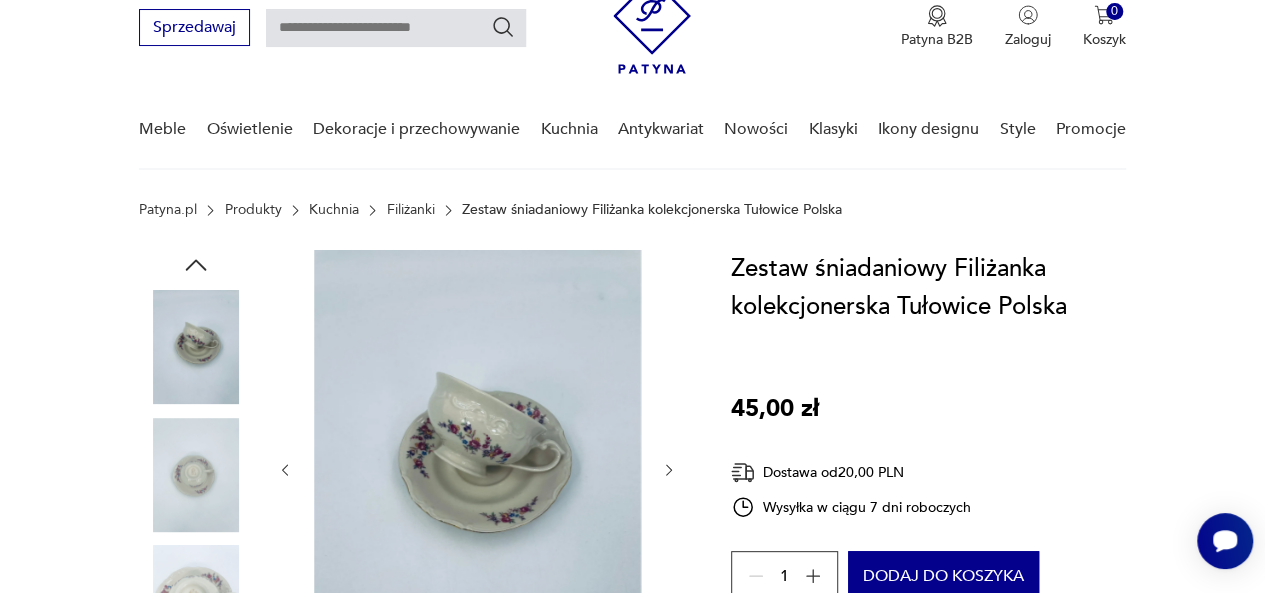 click 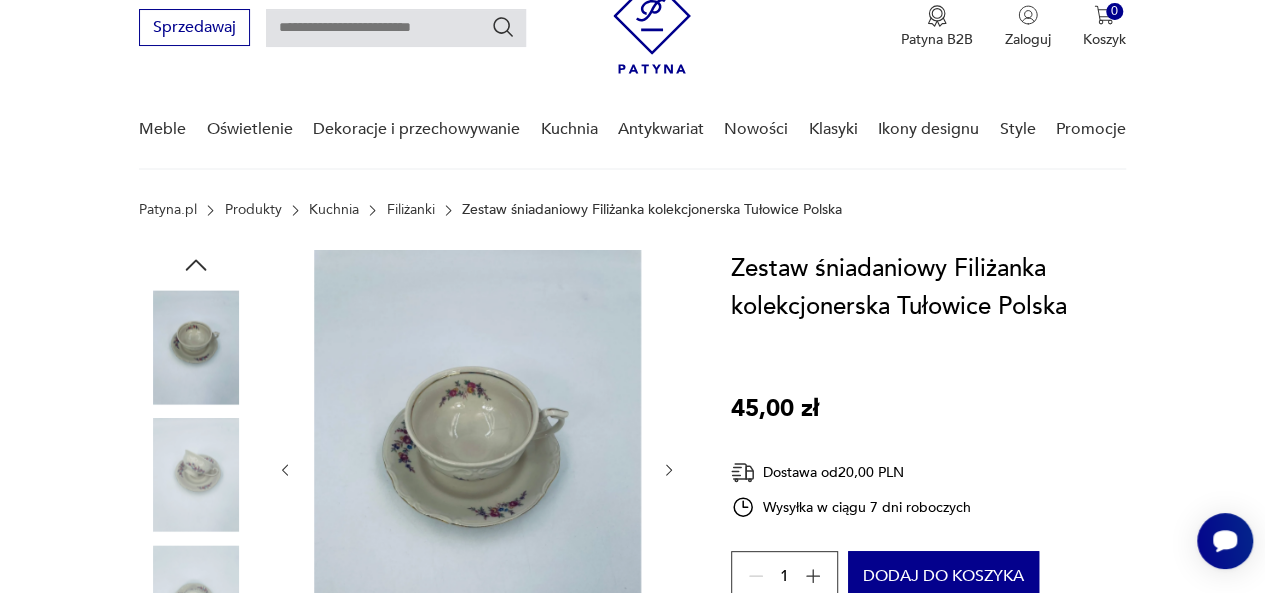 click 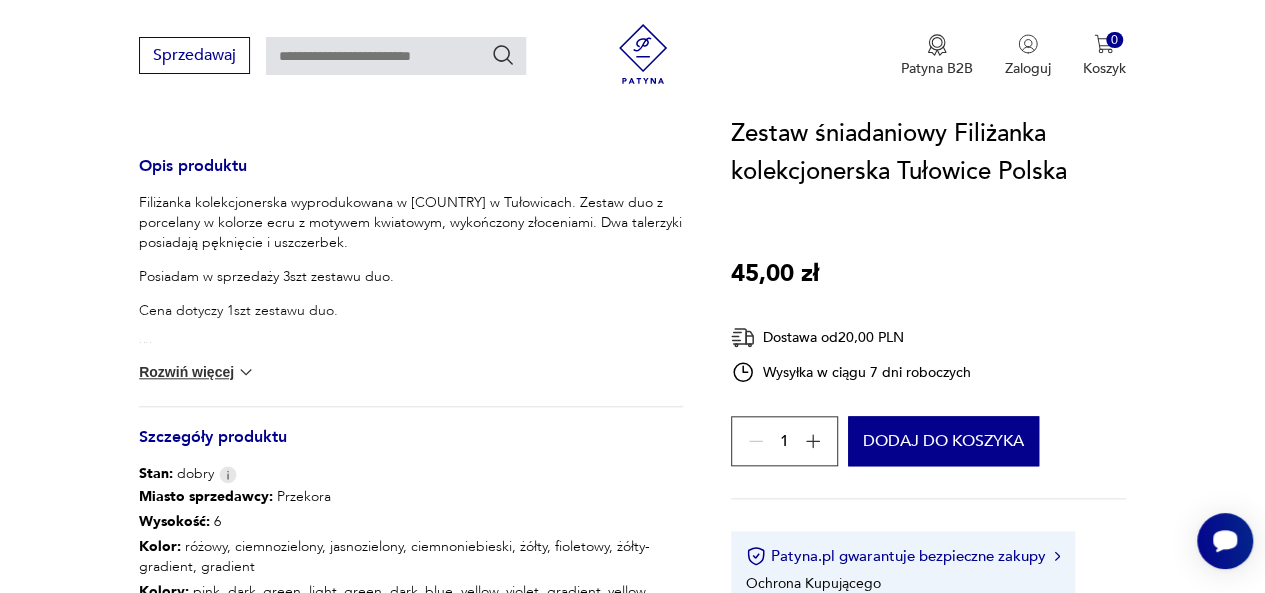 scroll, scrollTop: 813, scrollLeft: 0, axis: vertical 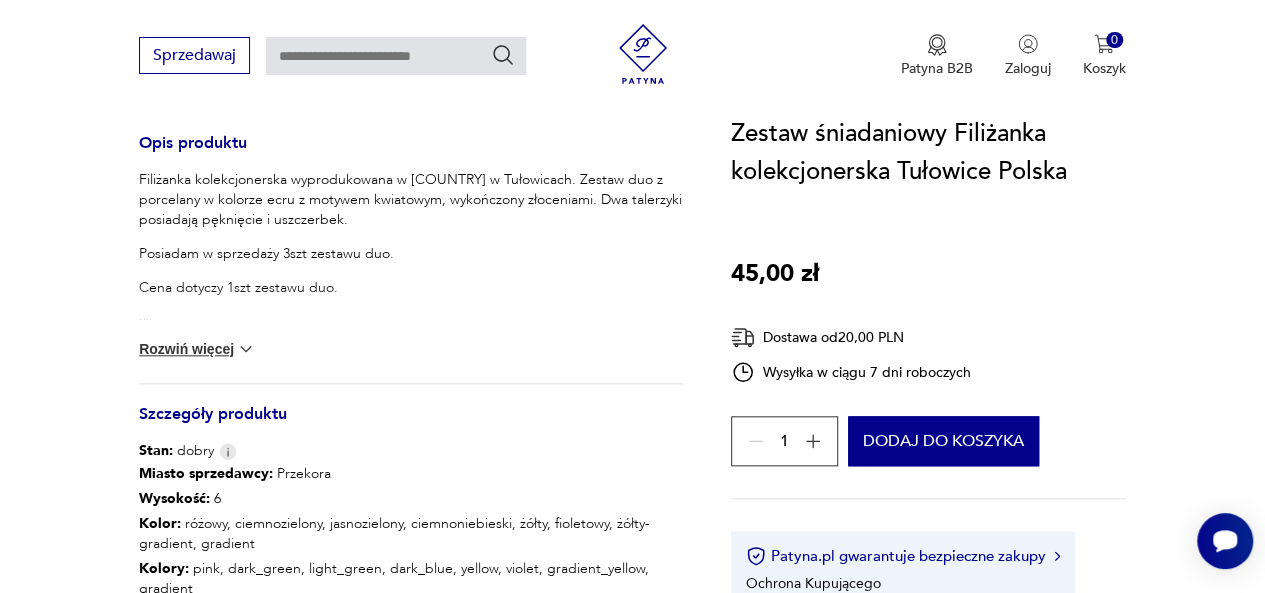click on "Rozwiń więcej" at bounding box center [197, 349] 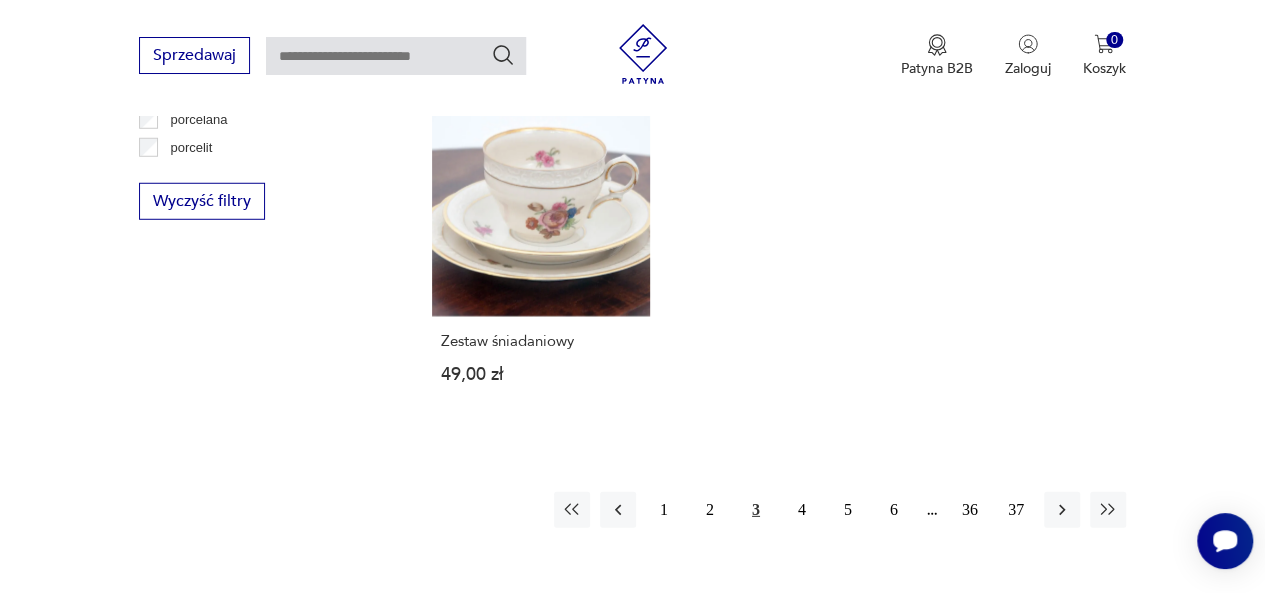 scroll, scrollTop: 2743, scrollLeft: 0, axis: vertical 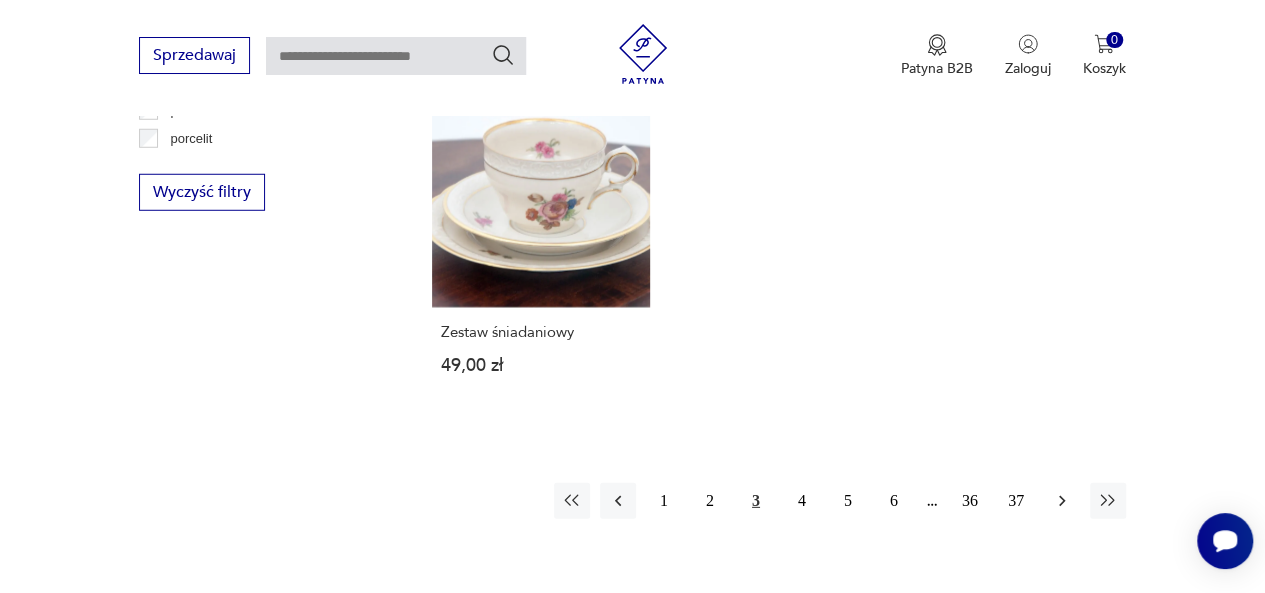 click 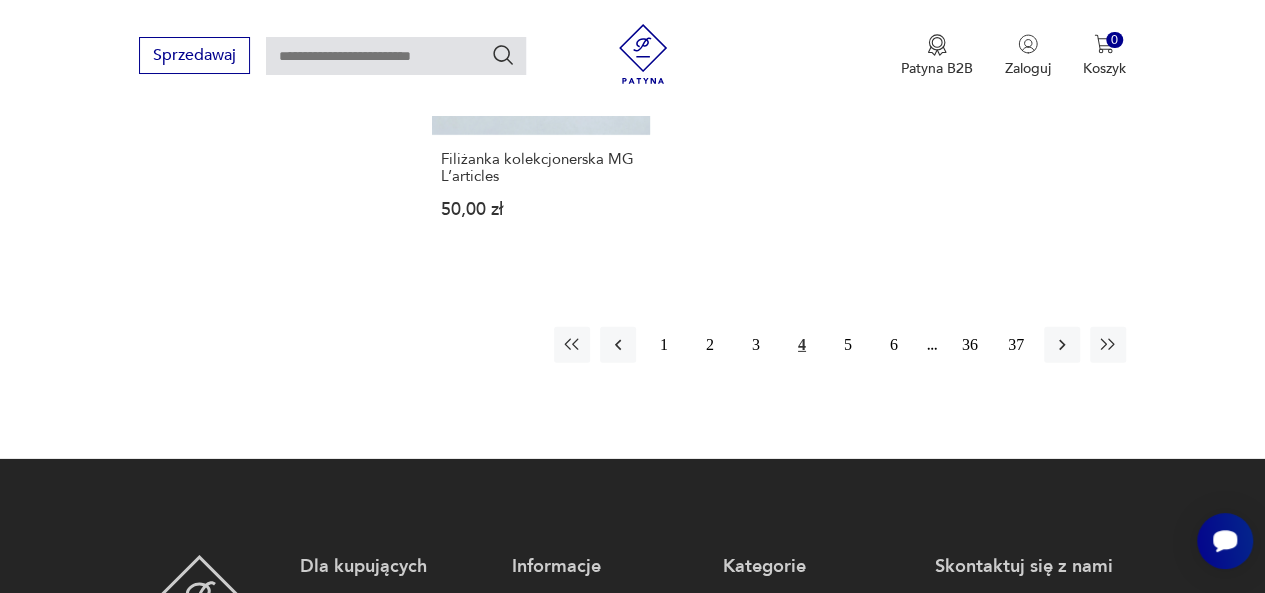 scroll, scrollTop: 3010, scrollLeft: 0, axis: vertical 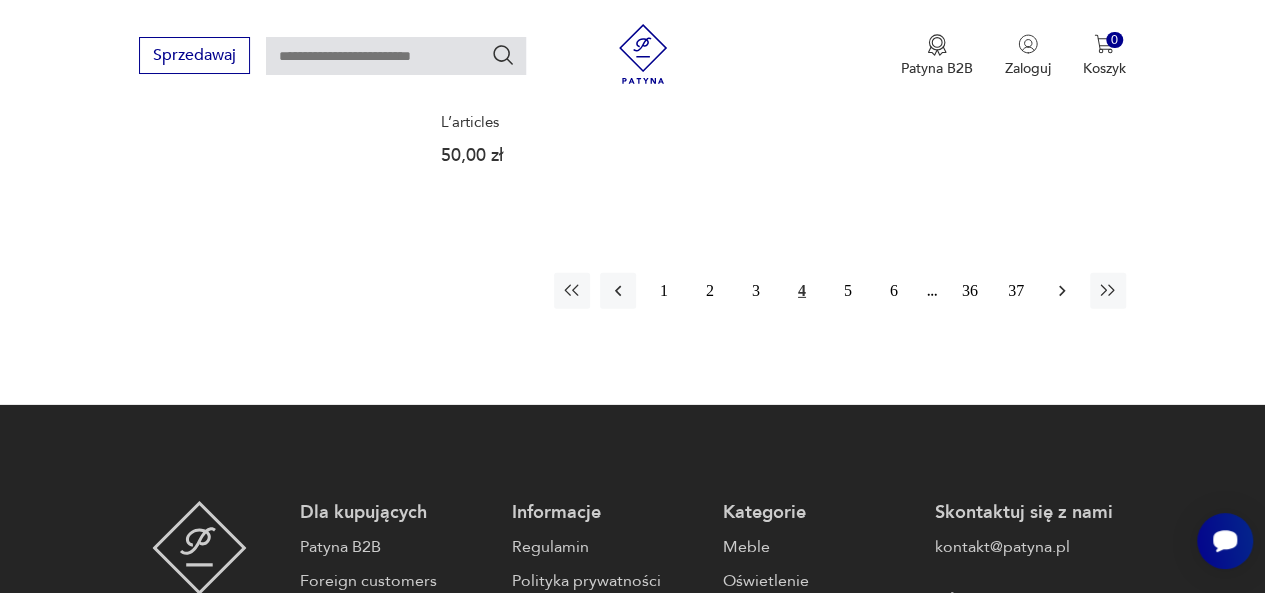 click 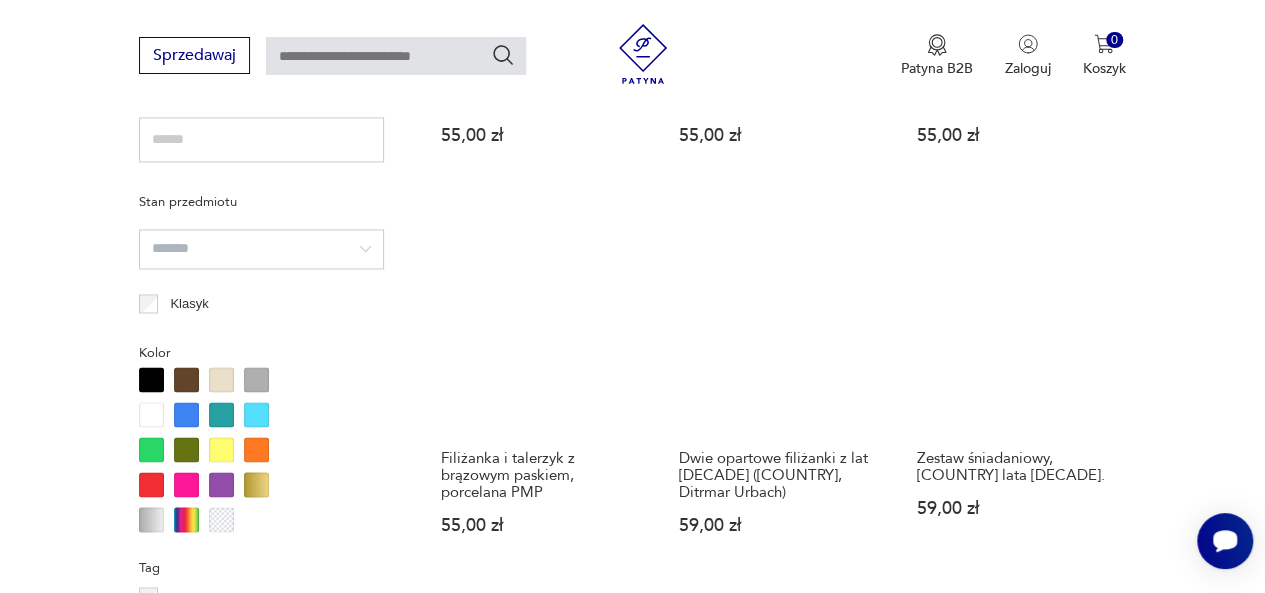 scroll, scrollTop: 1464, scrollLeft: 0, axis: vertical 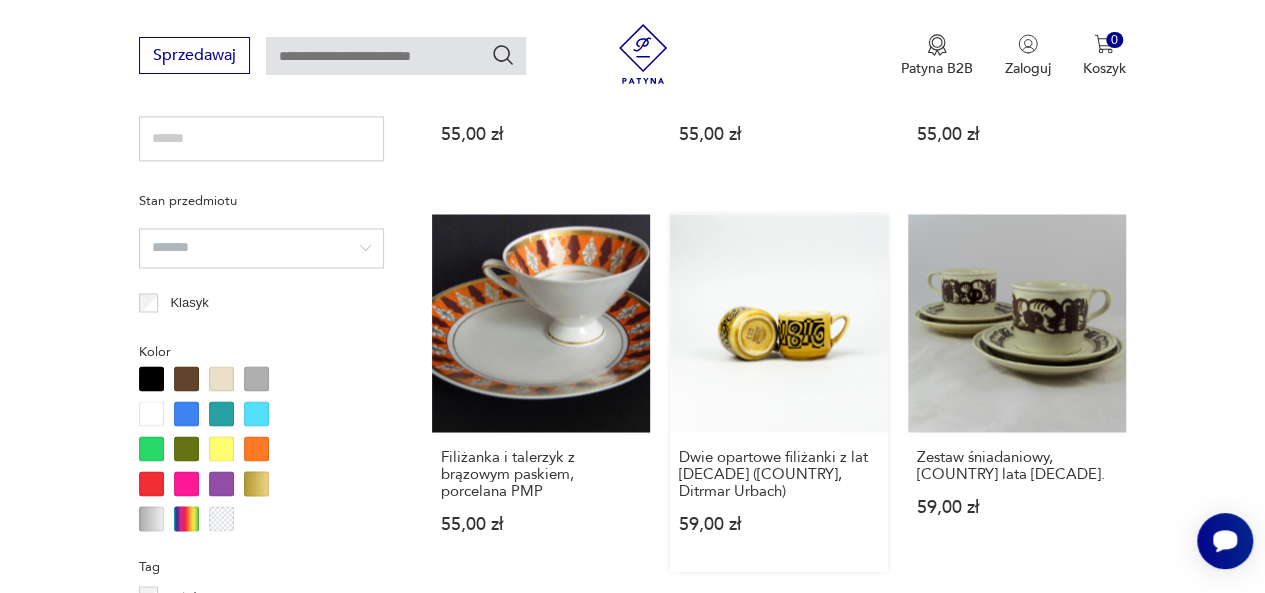 click on "Dwie opartowe filiżanki z lat [DECADE] ([COUNTRY], Ditrmar Urbach) 59,00 zł" at bounding box center [779, 392] 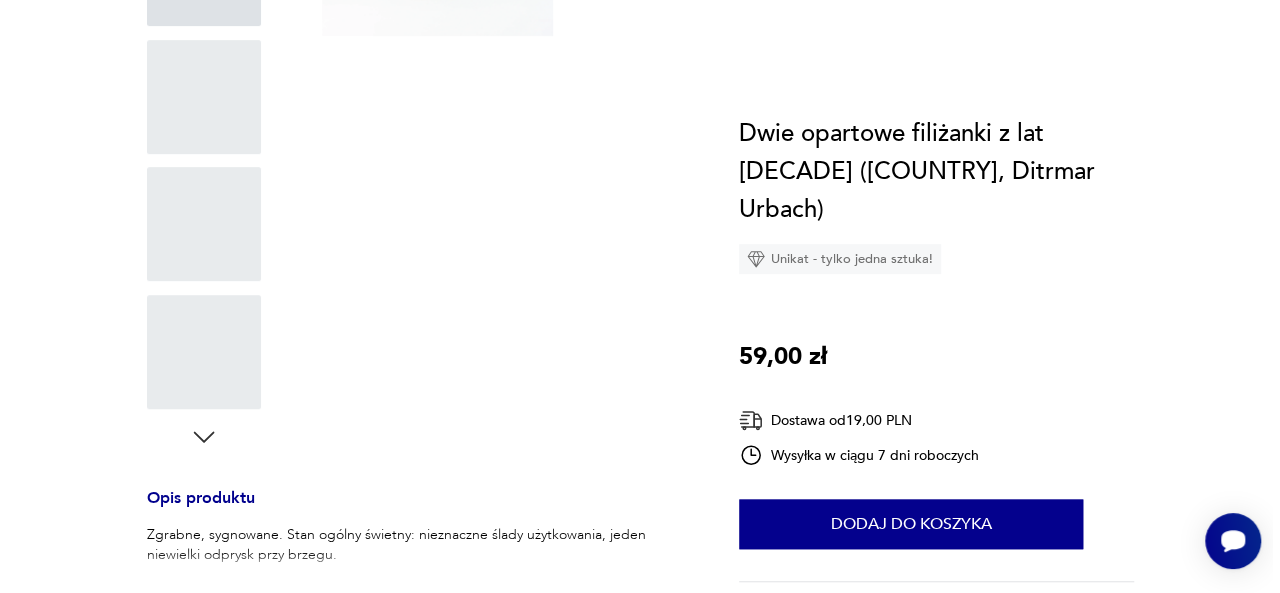 scroll, scrollTop: 0, scrollLeft: 0, axis: both 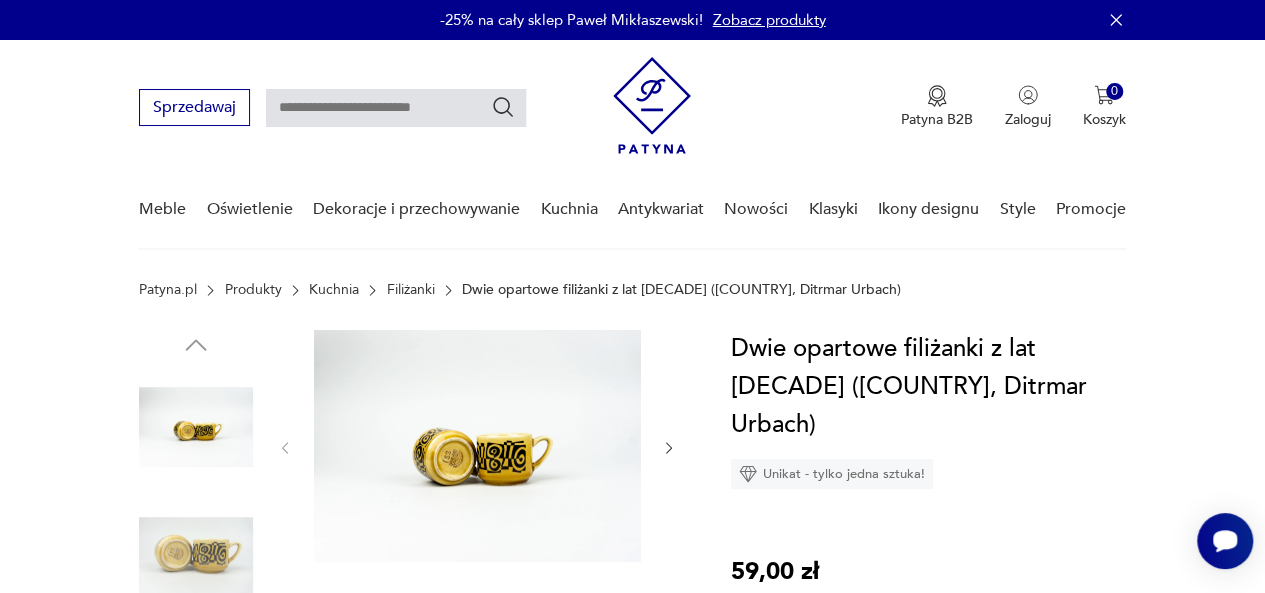 click at bounding box center (477, 446) 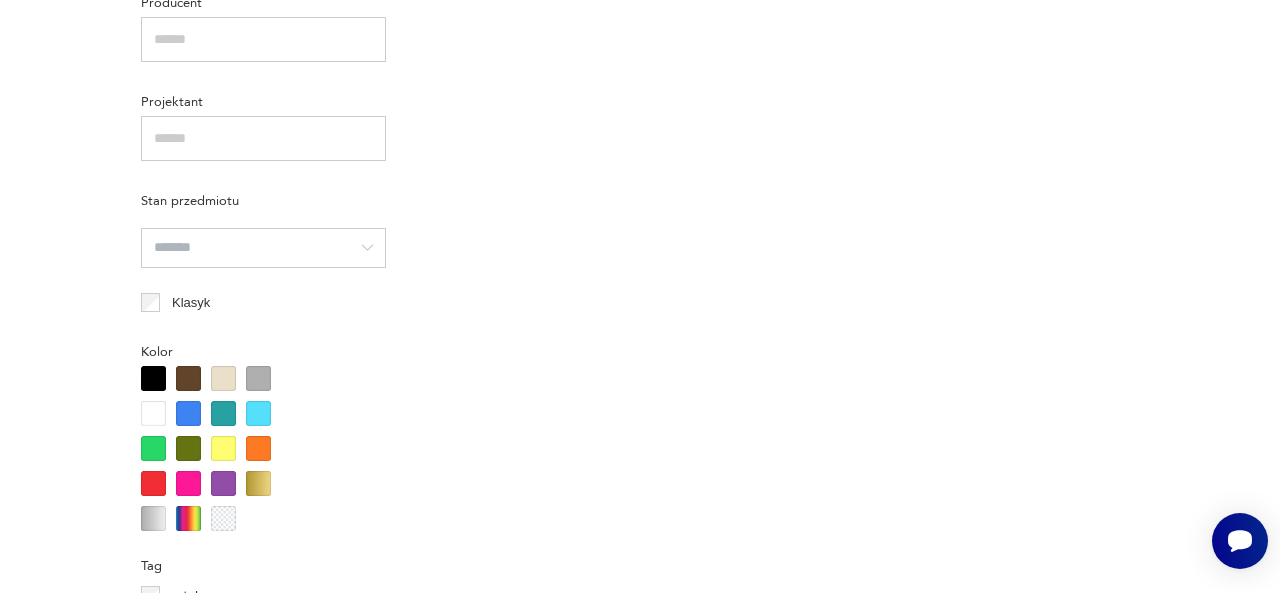 scroll, scrollTop: 1648, scrollLeft: 0, axis: vertical 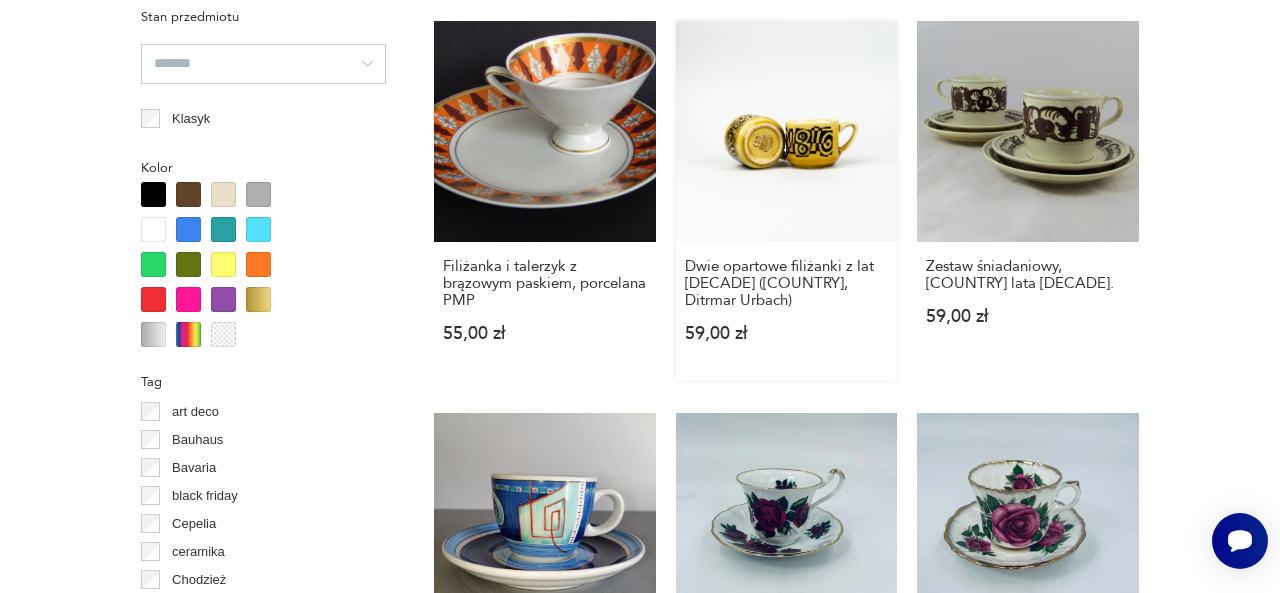 click on "Dwie opartowe filiżanki z lat [DECADE] ([COUNTRY], Ditrmar Urbach) 59,00 zł" at bounding box center [787, 311] 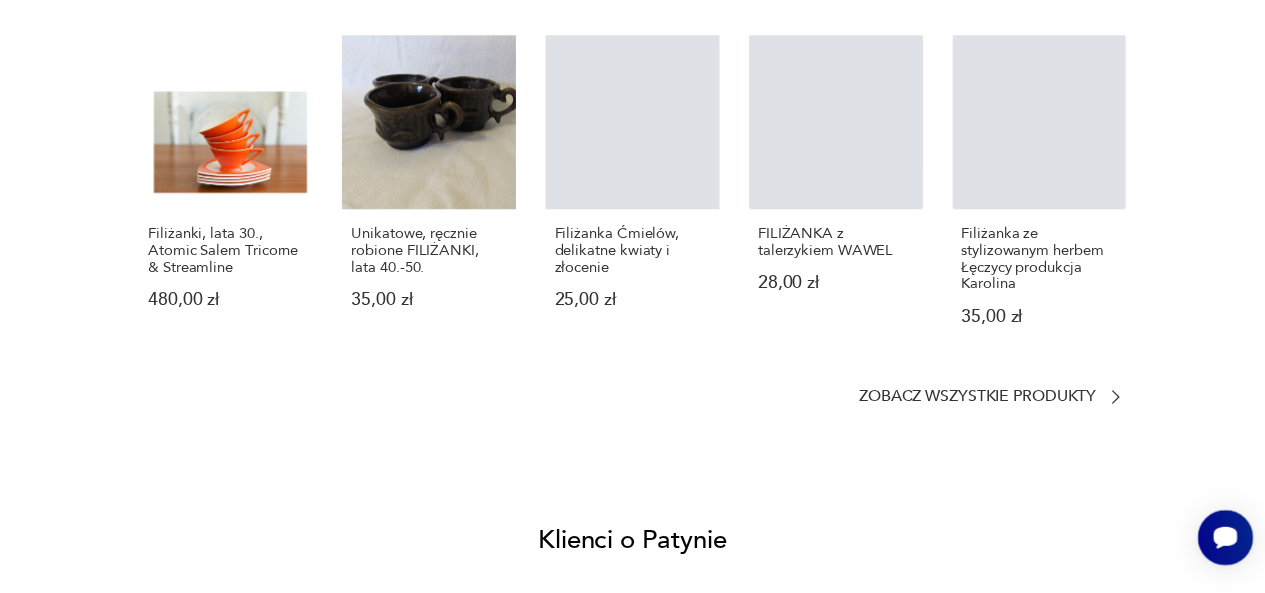 scroll, scrollTop: 0, scrollLeft: 0, axis: both 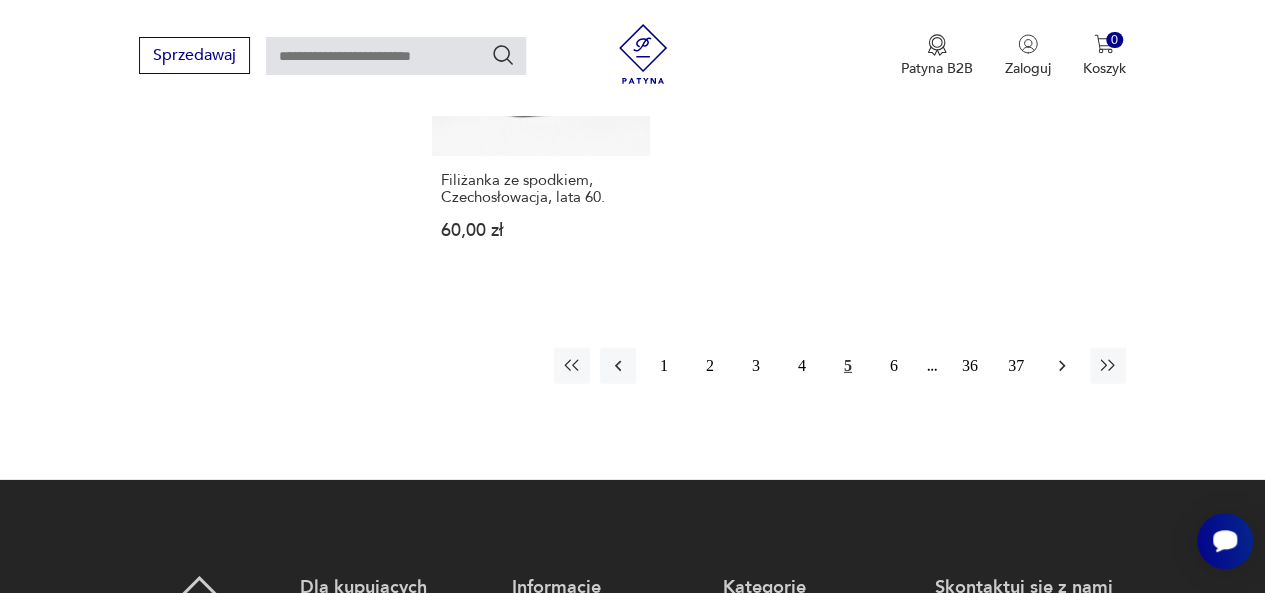 click 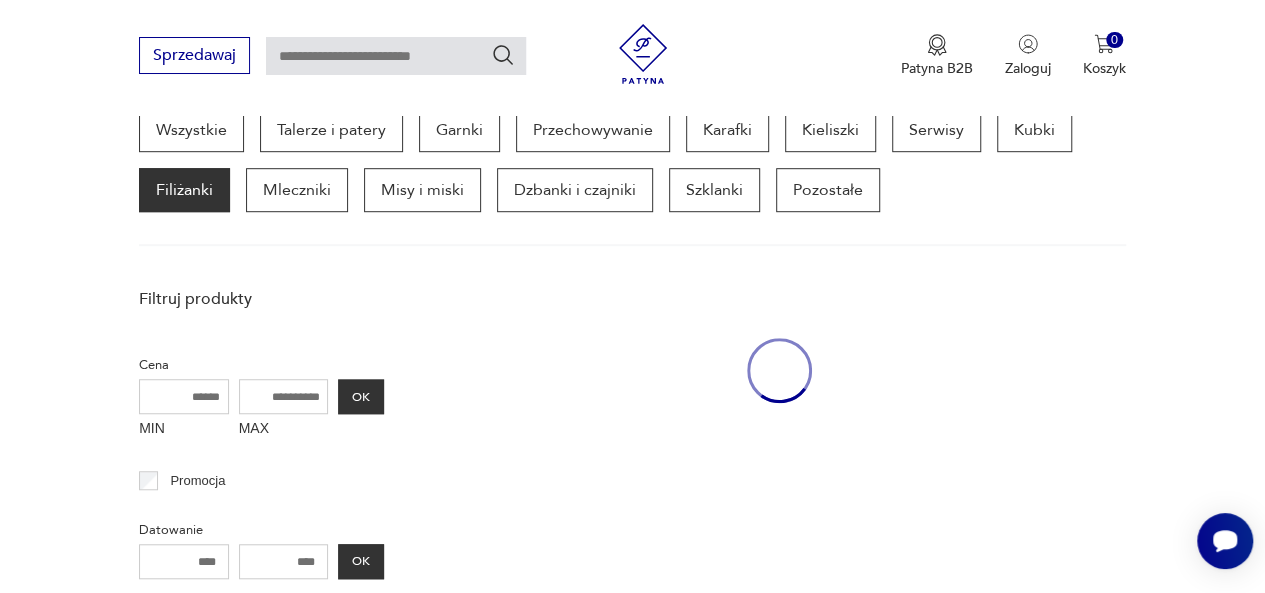 scroll, scrollTop: 530, scrollLeft: 0, axis: vertical 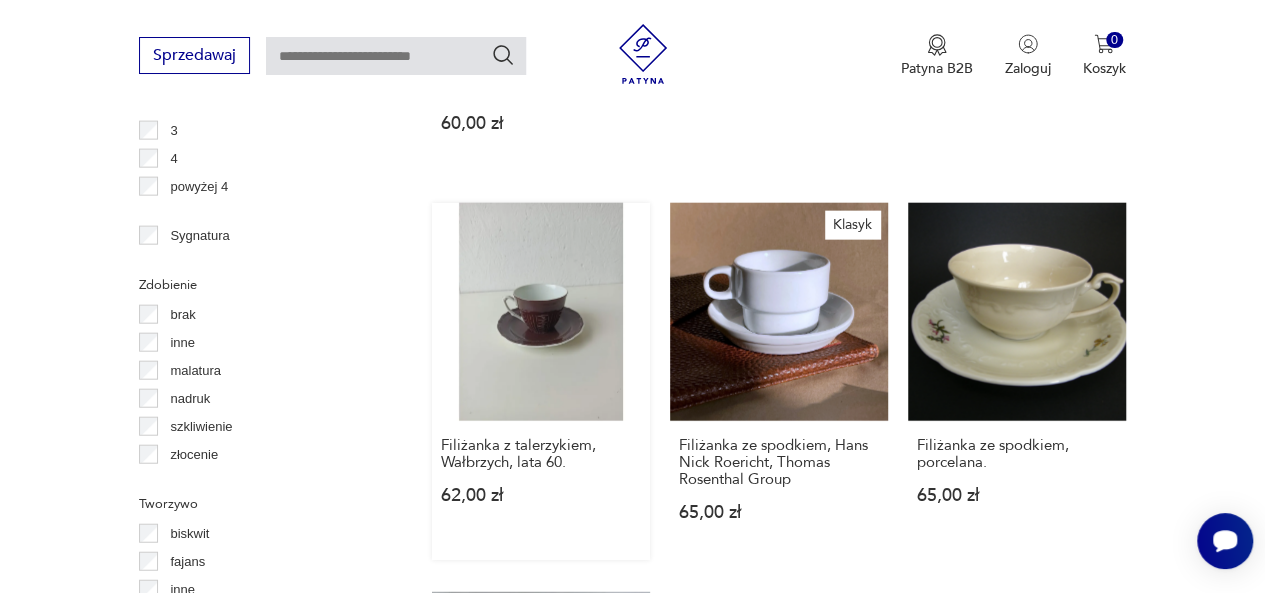 click on "Filiżanka z talerzykiem, Wałbrzych, lata [DECADE] 62,00 zł" at bounding box center [541, 381] 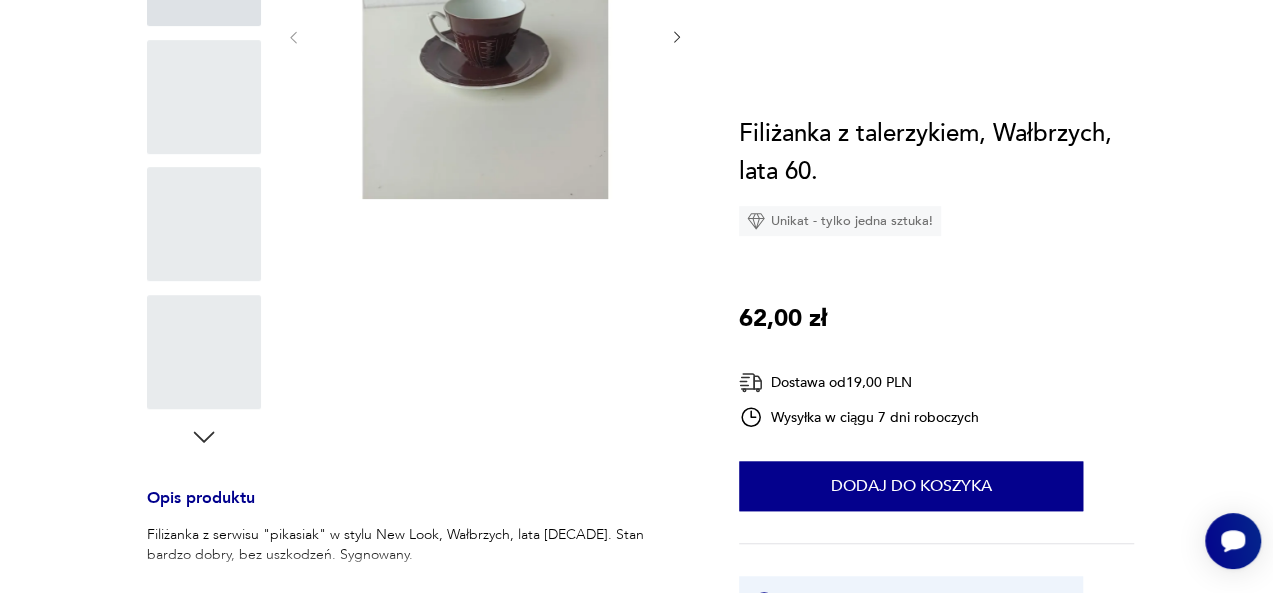 scroll, scrollTop: 0, scrollLeft: 0, axis: both 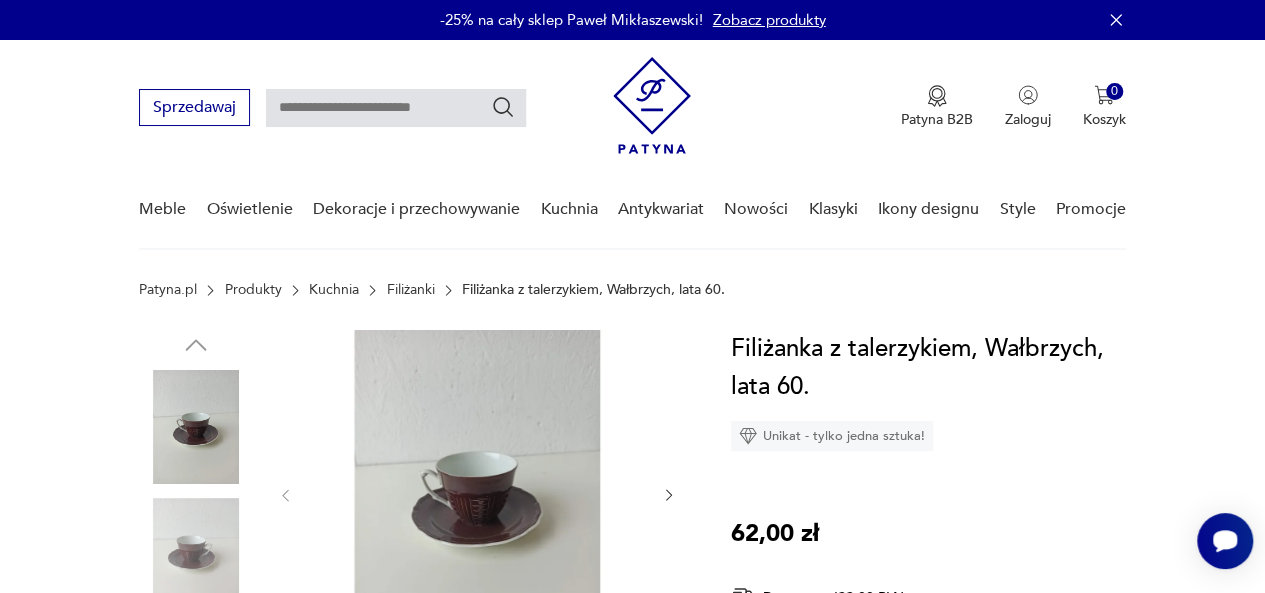 click at bounding box center (477, 493) 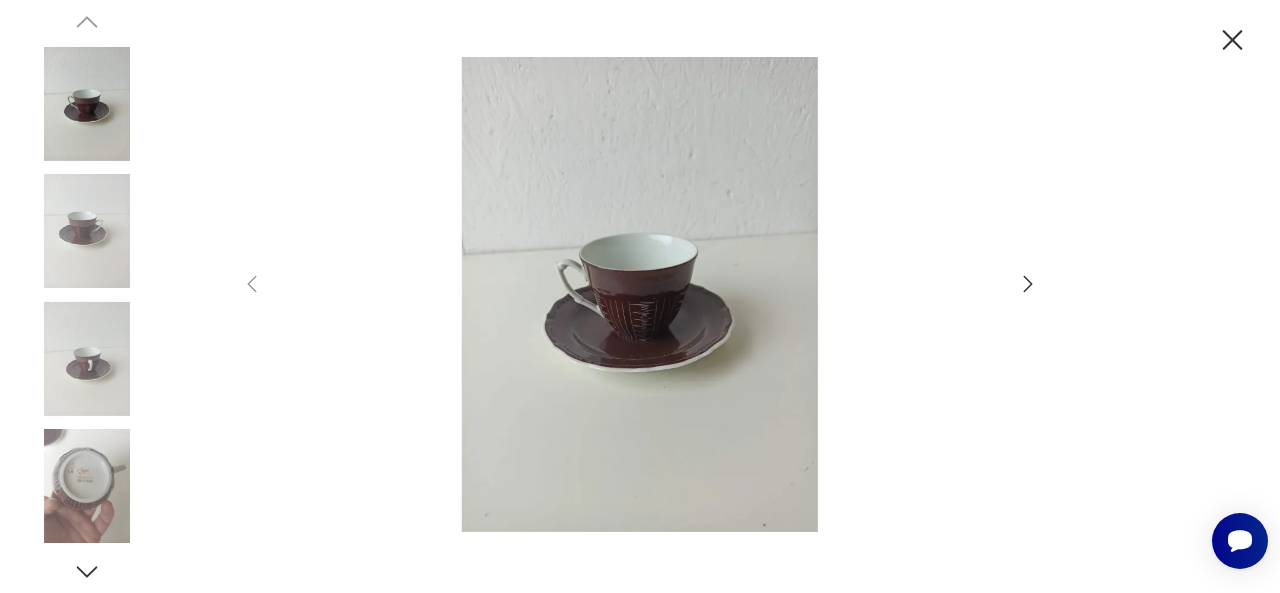 click at bounding box center (640, 294) 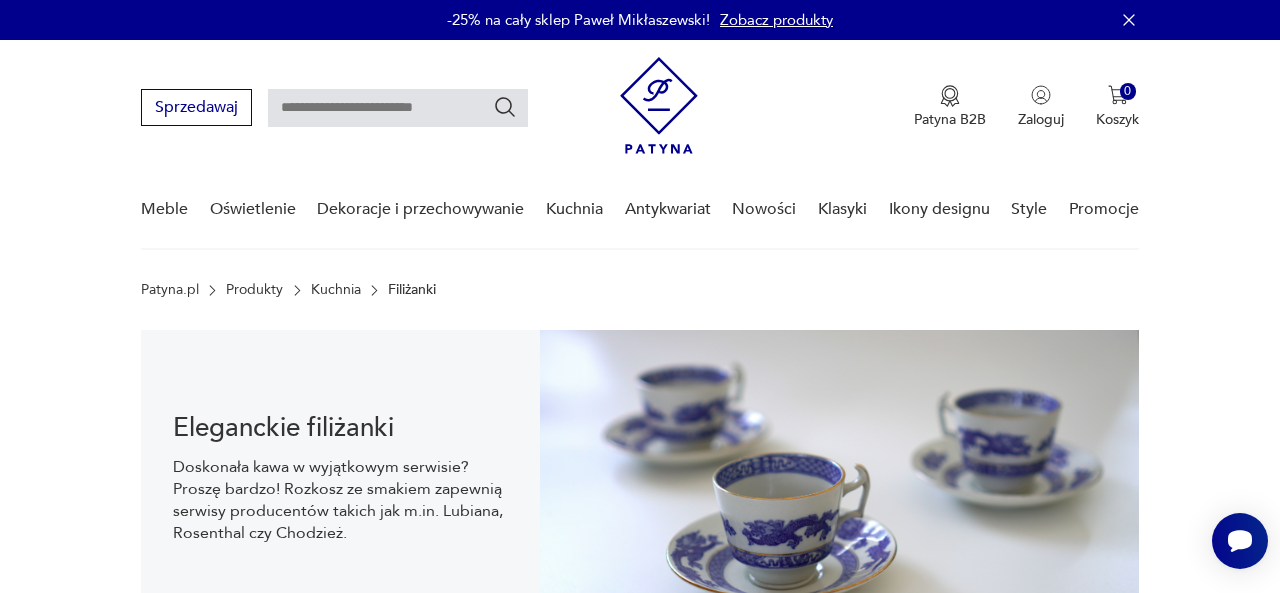 scroll, scrollTop: 2421, scrollLeft: 0, axis: vertical 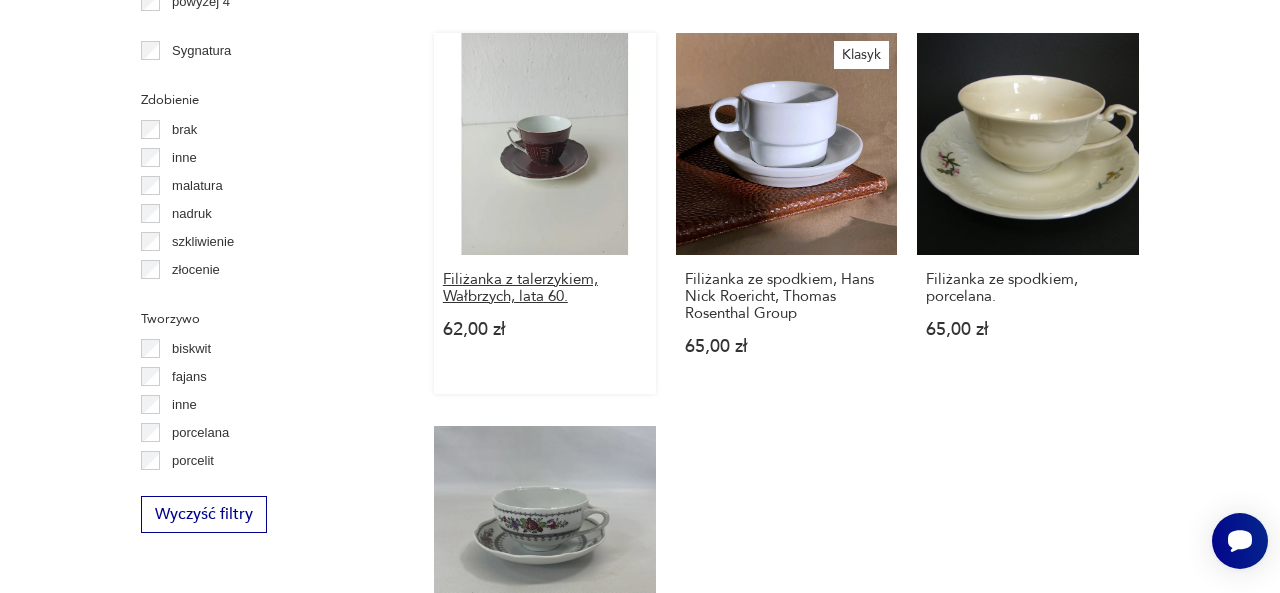 click on "Filiżanka z talerzykiem, Wałbrzych, lata 60." at bounding box center [545, 288] 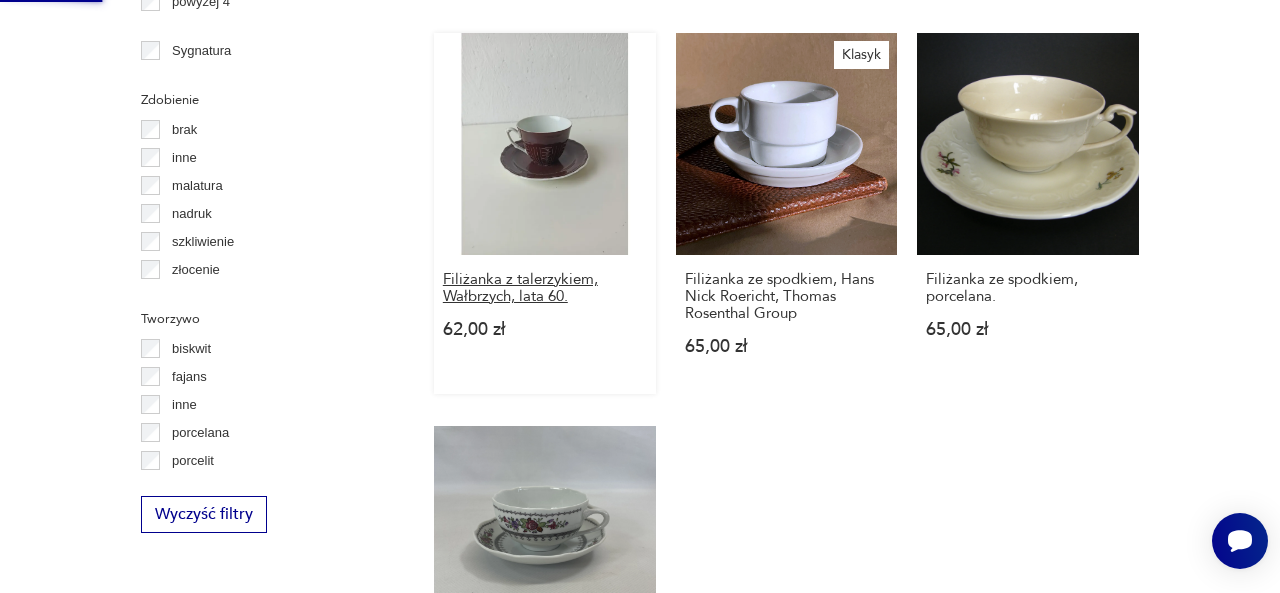 scroll, scrollTop: 2418, scrollLeft: 0, axis: vertical 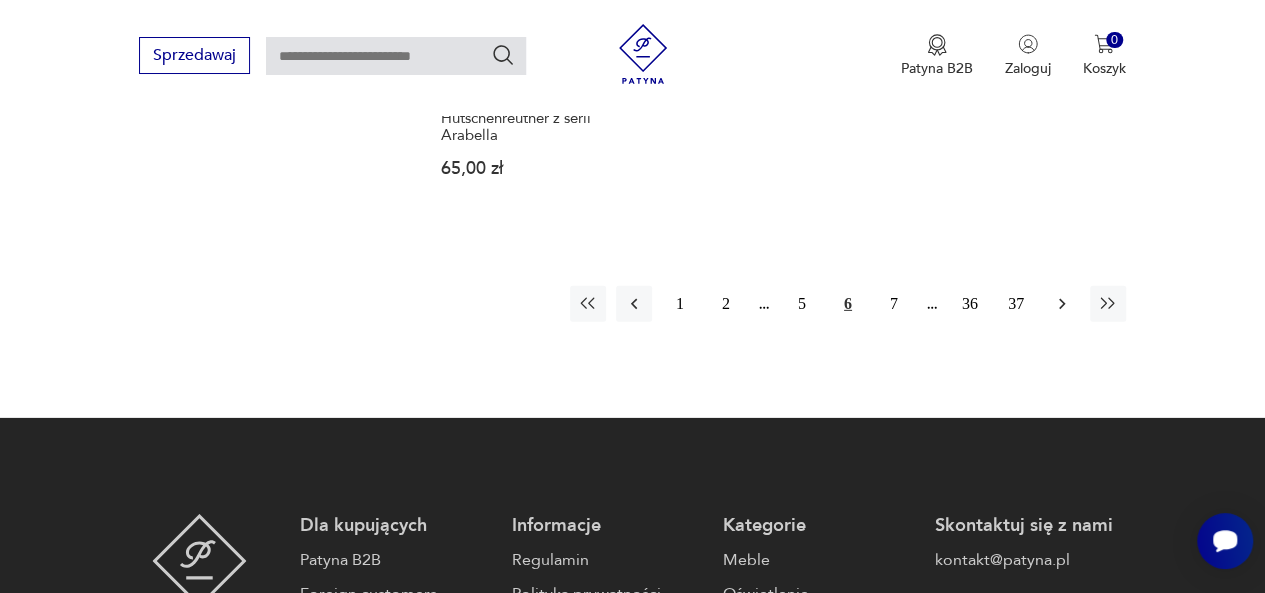 click 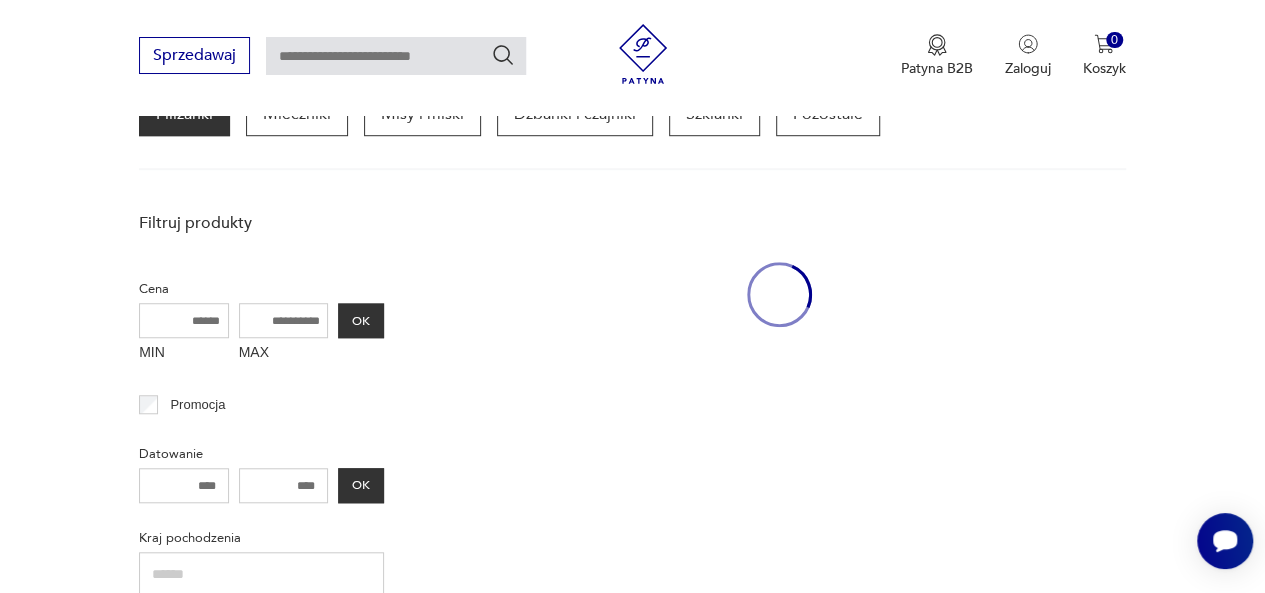 scroll, scrollTop: 530, scrollLeft: 0, axis: vertical 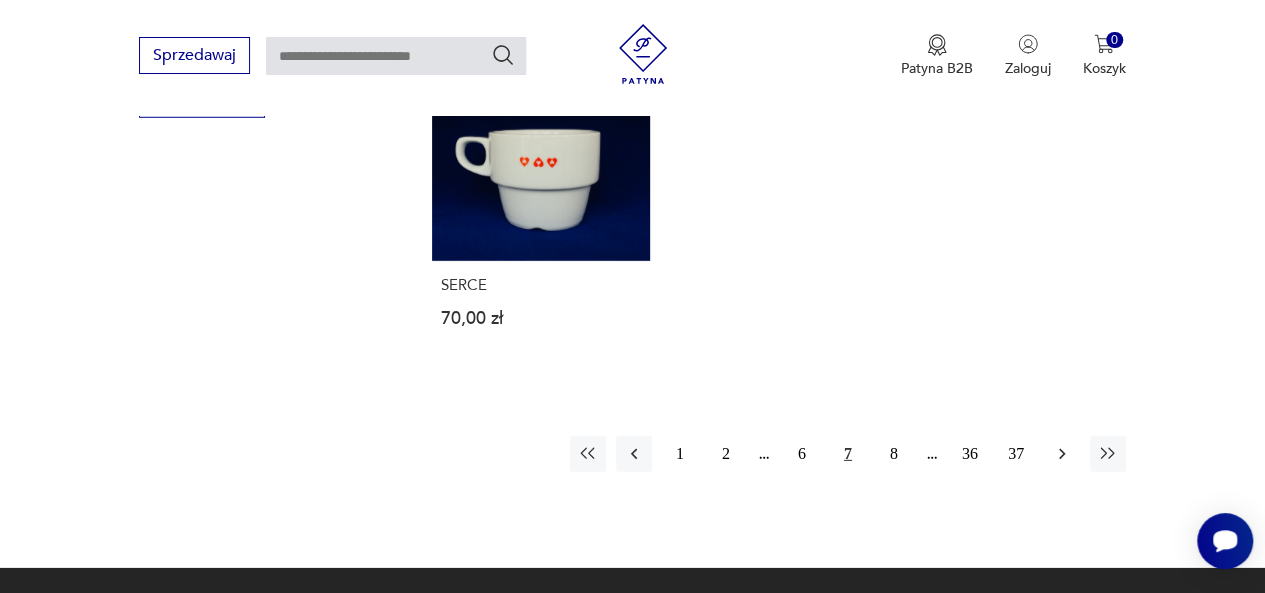 click 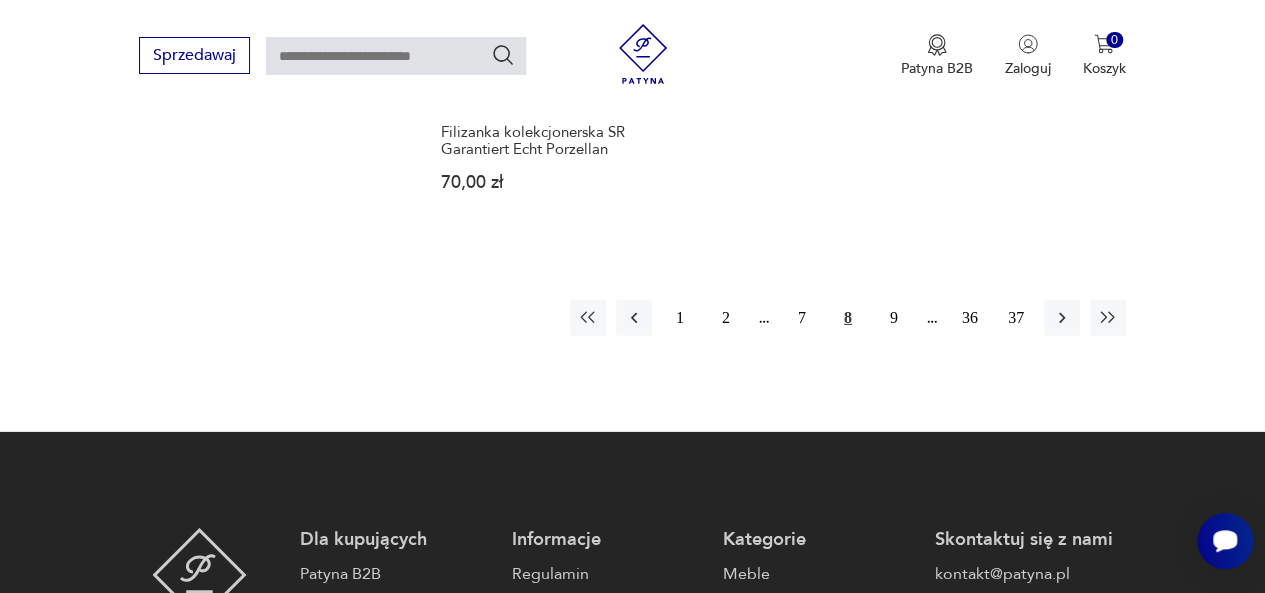 scroll, scrollTop: 2930, scrollLeft: 0, axis: vertical 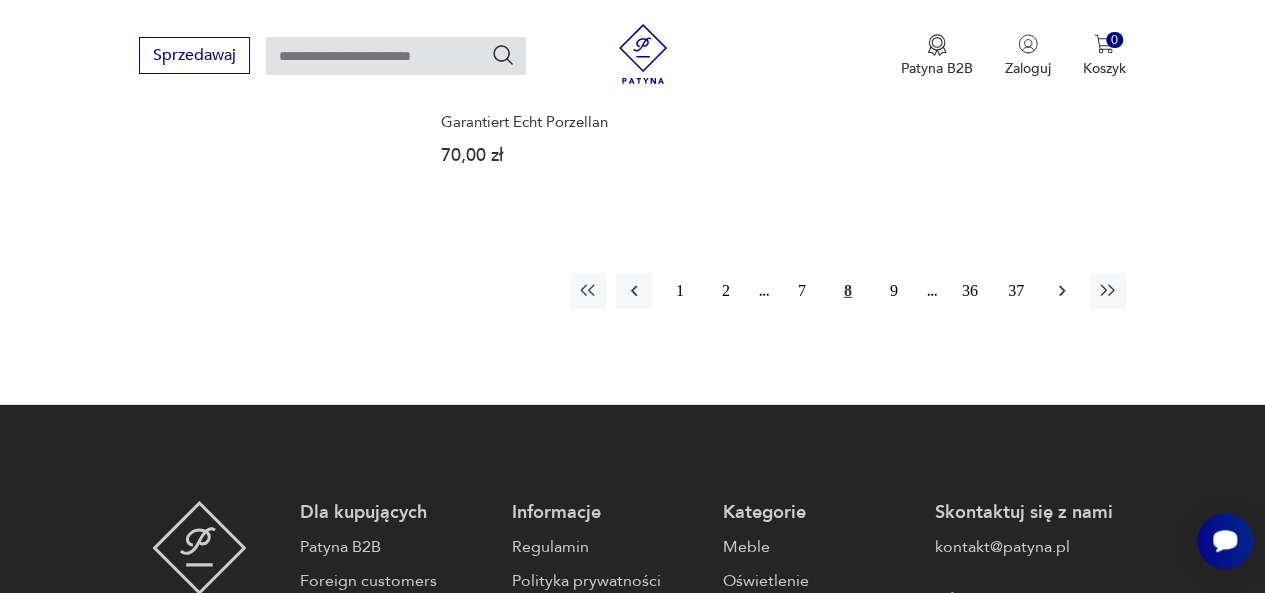 click 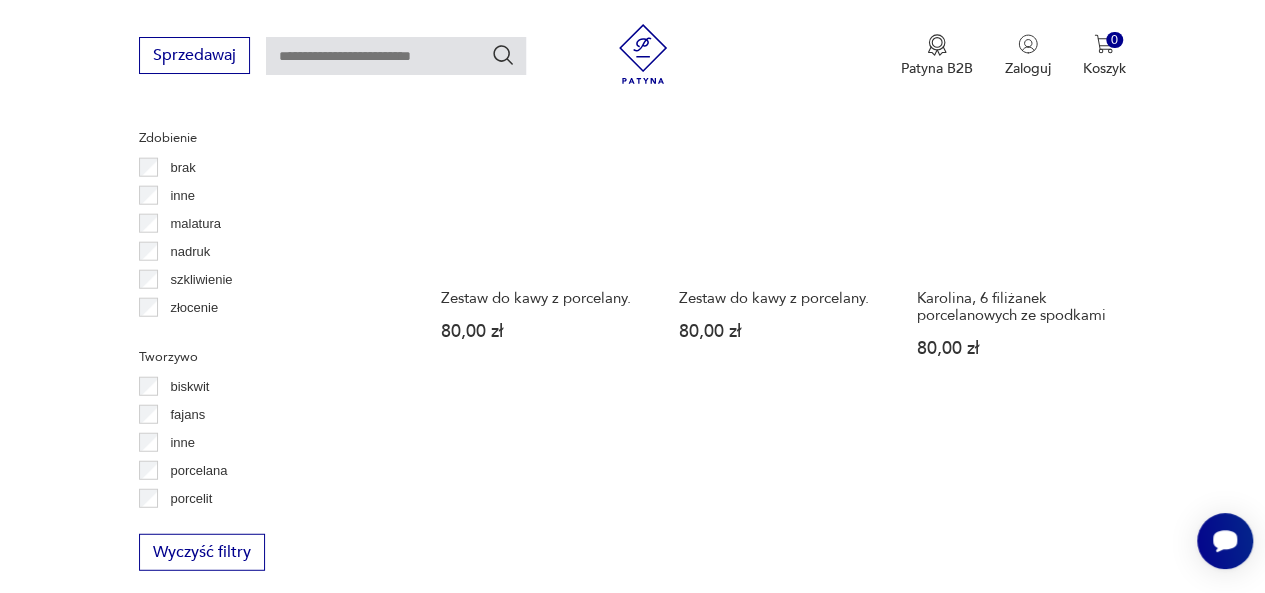 scroll, scrollTop: 2250, scrollLeft: 0, axis: vertical 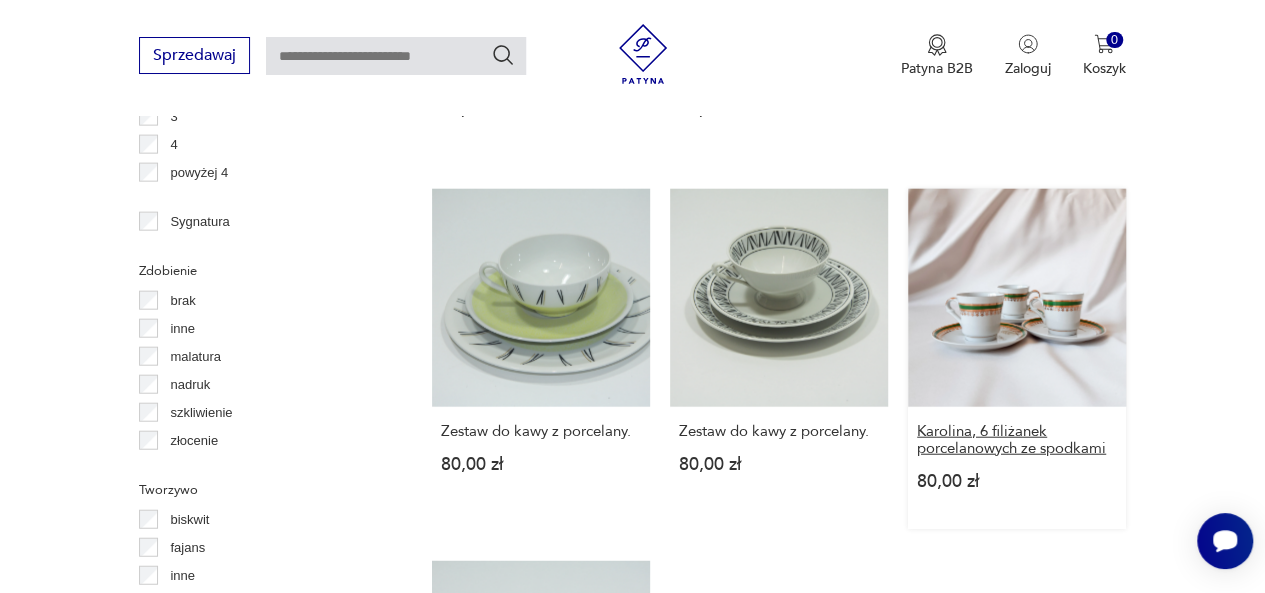 click on "Karolina, 6 filiżanek porcelanowych ze spodkami" at bounding box center [1017, 440] 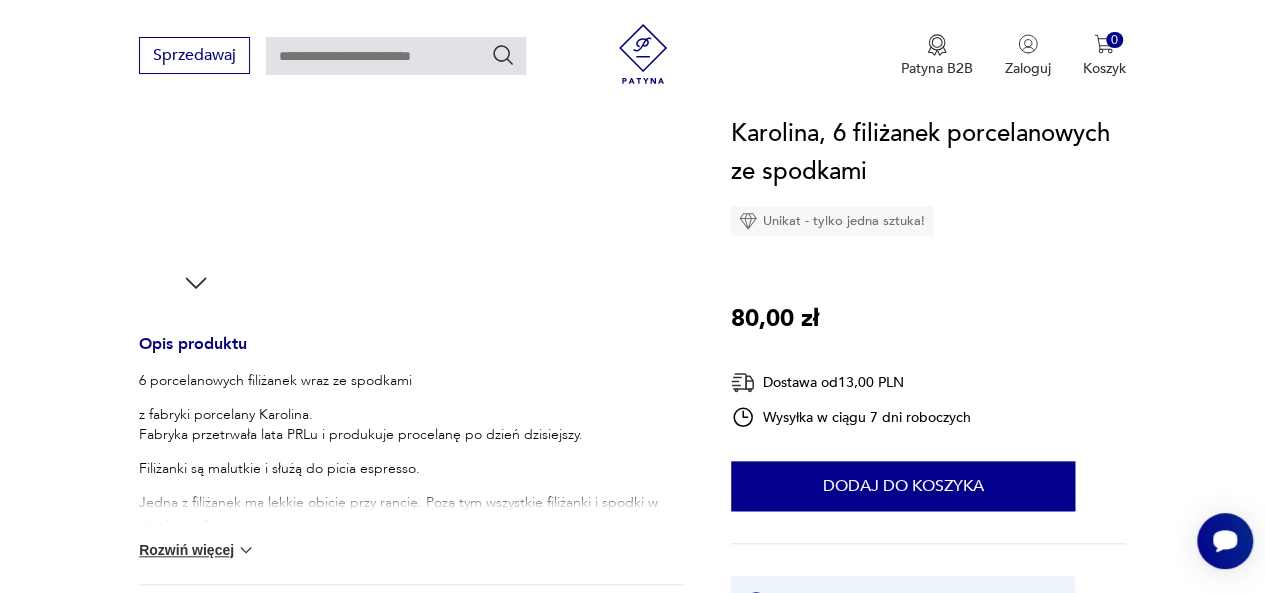 scroll, scrollTop: 613, scrollLeft: 0, axis: vertical 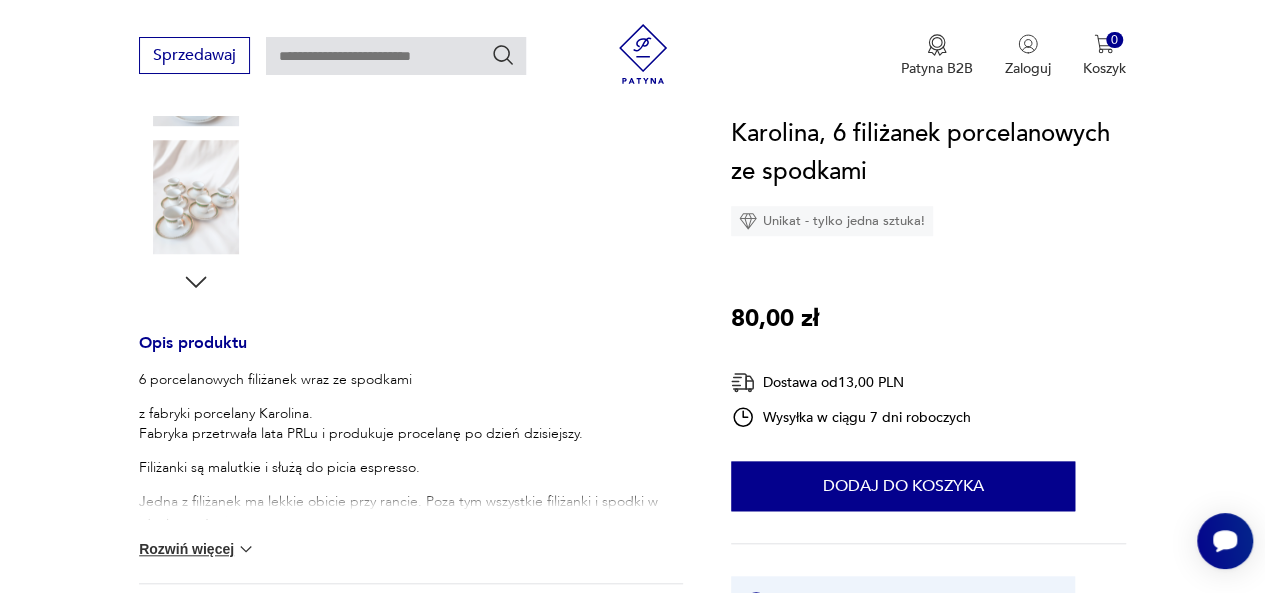 click on "Rozwiń więcej" at bounding box center [197, 549] 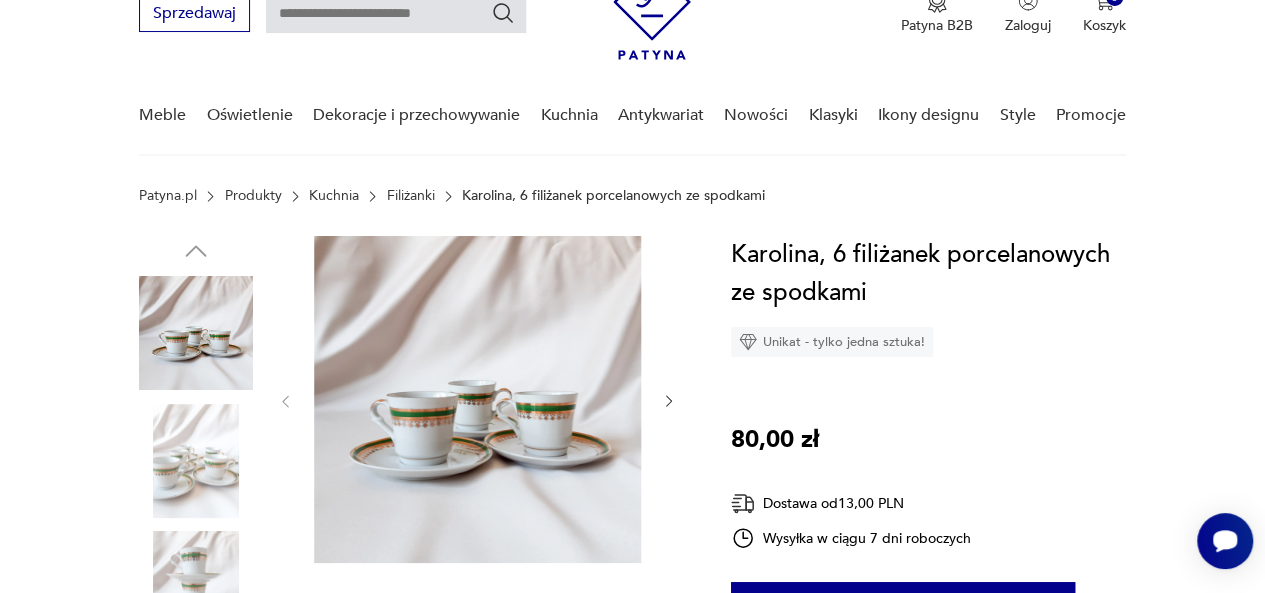 scroll, scrollTop: 93, scrollLeft: 0, axis: vertical 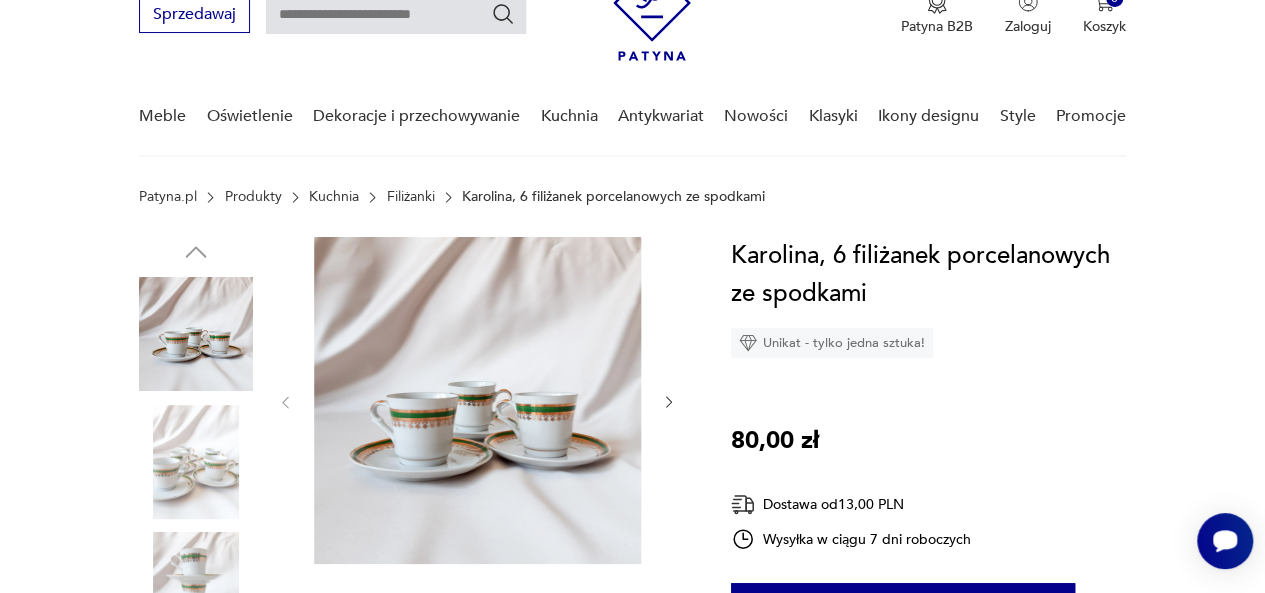 click at bounding box center (196, 334) 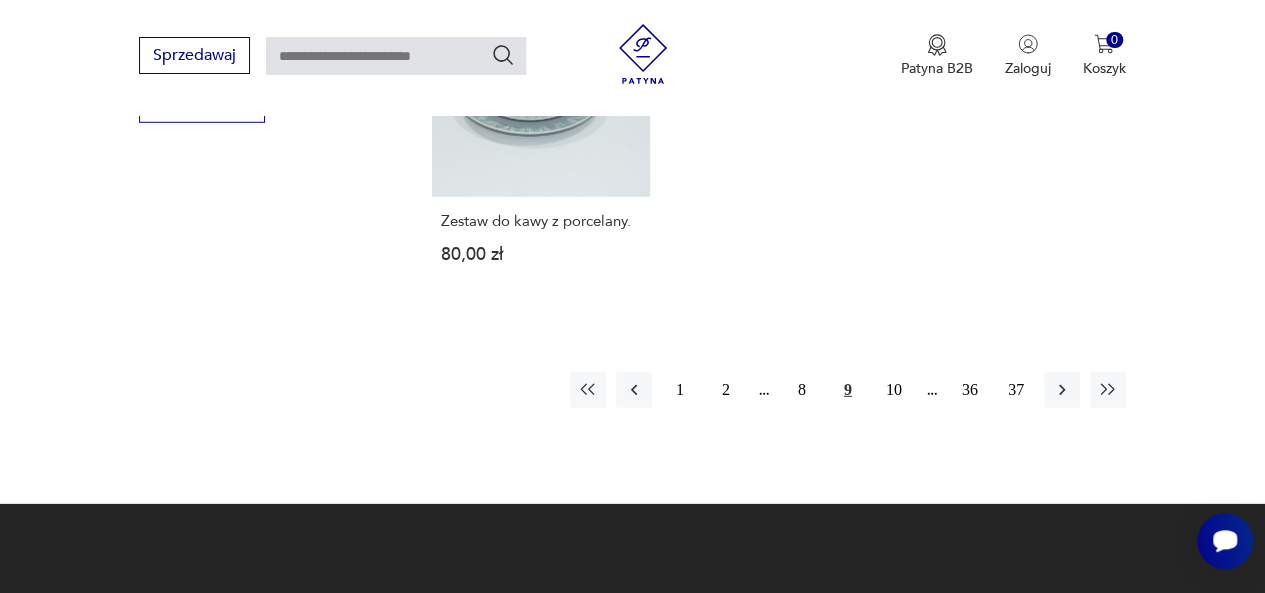 scroll, scrollTop: 2871, scrollLeft: 0, axis: vertical 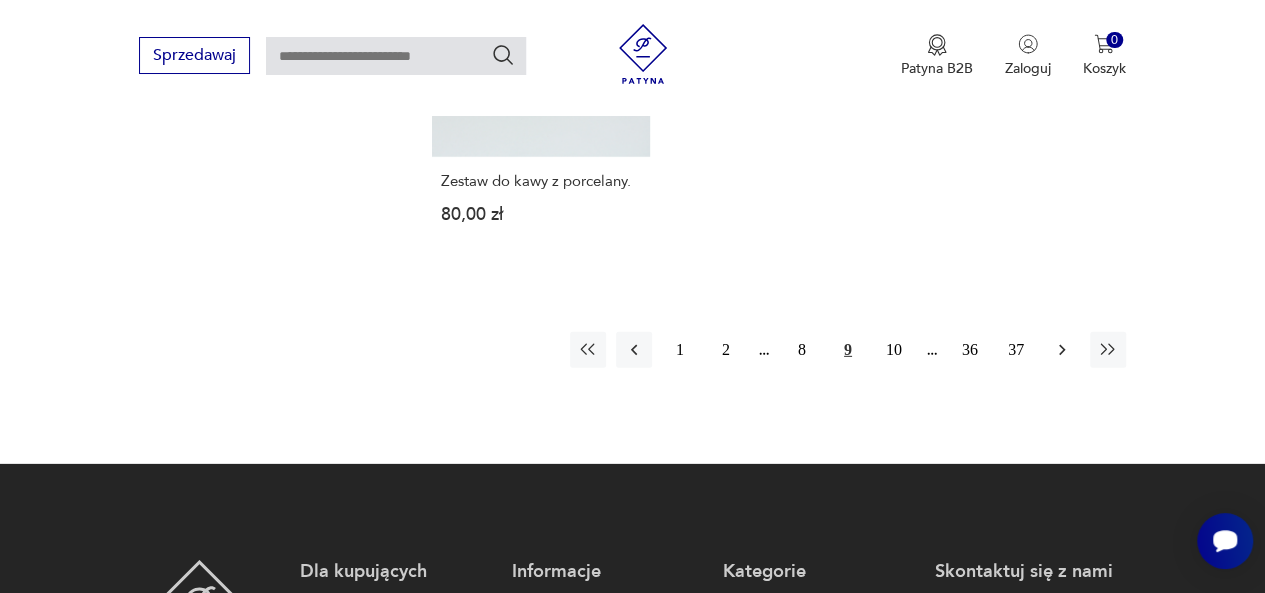 click 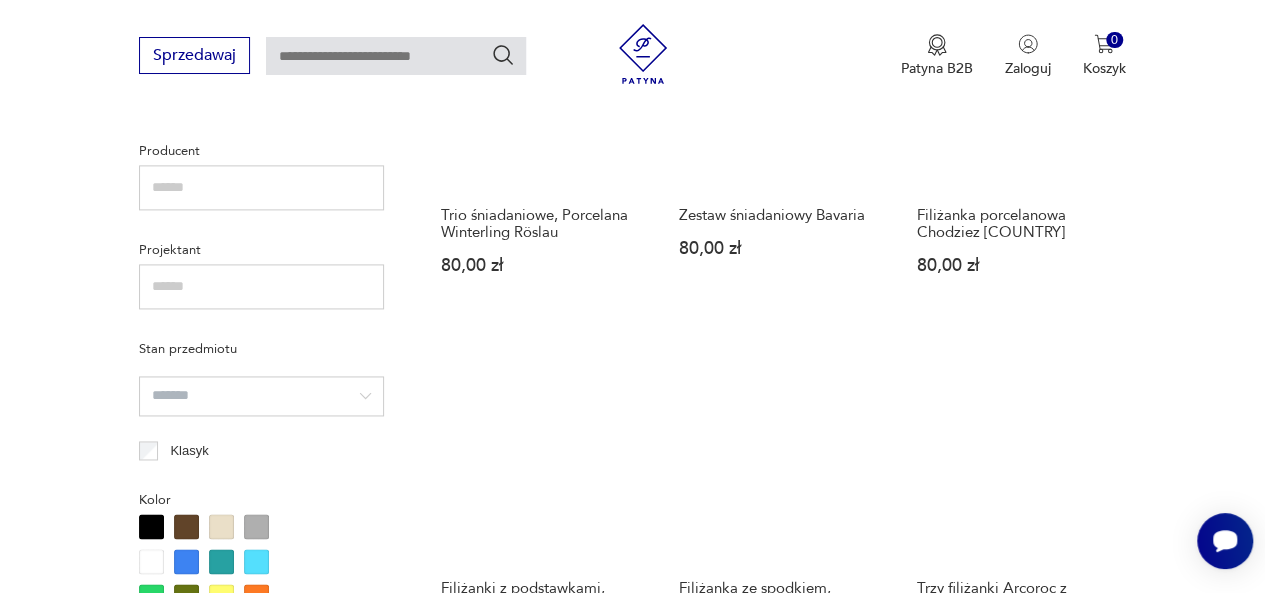 scroll, scrollTop: 1450, scrollLeft: 0, axis: vertical 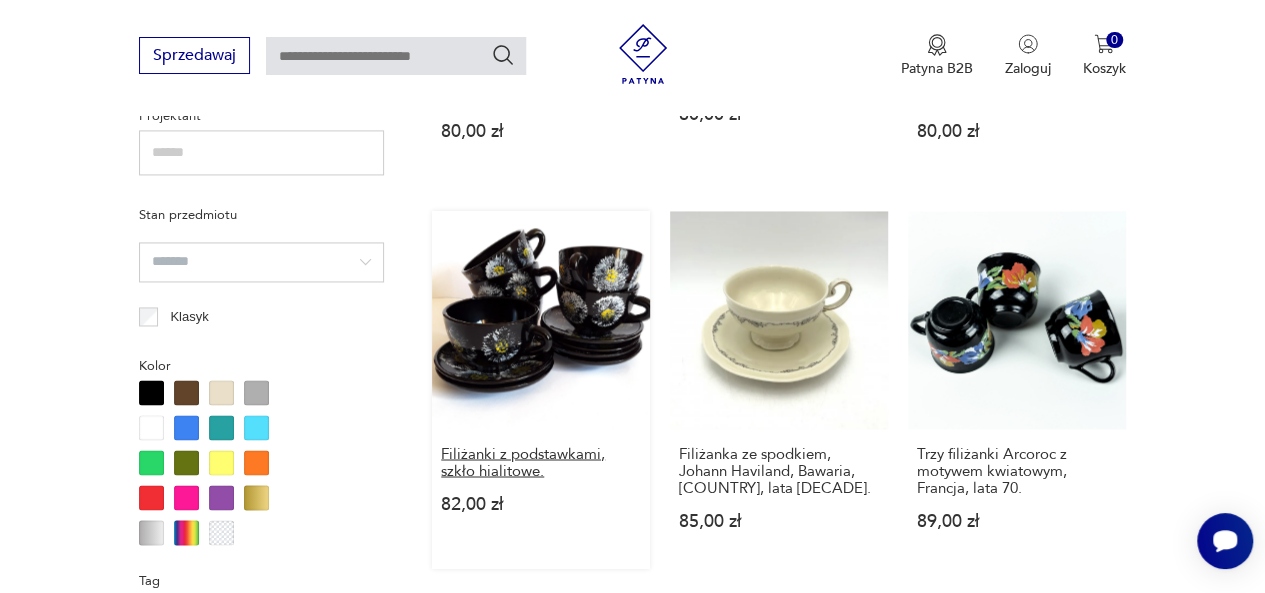click on "Filiżanki z podstawkami, szkło hialitowe." at bounding box center [541, 462] 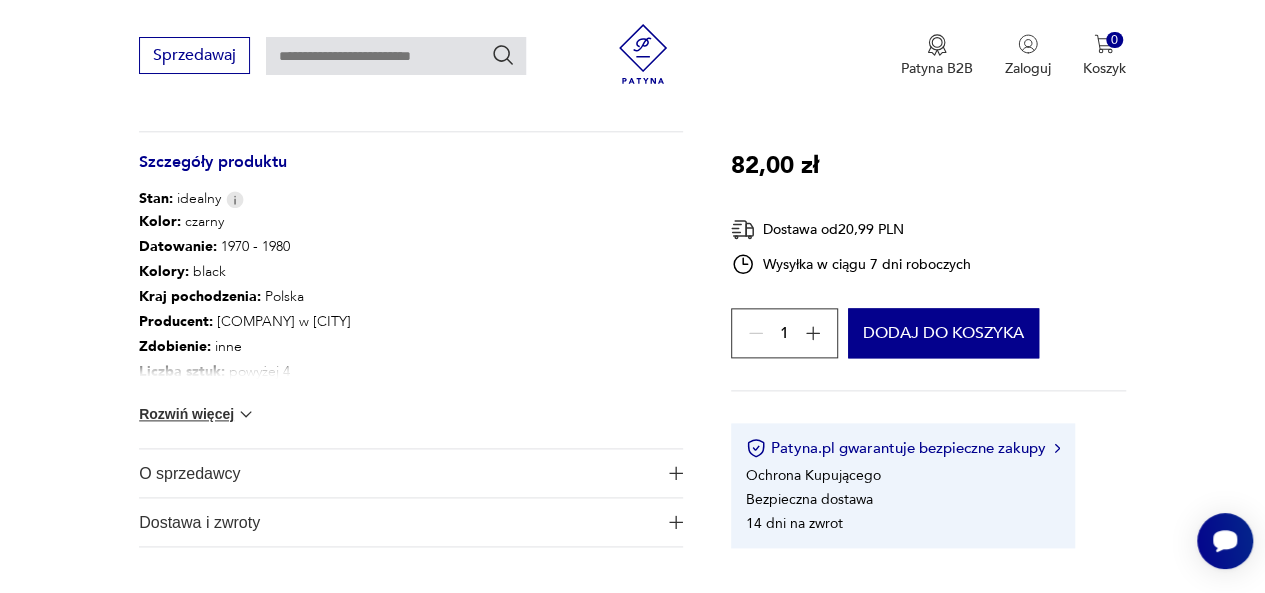scroll, scrollTop: 1066, scrollLeft: 0, axis: vertical 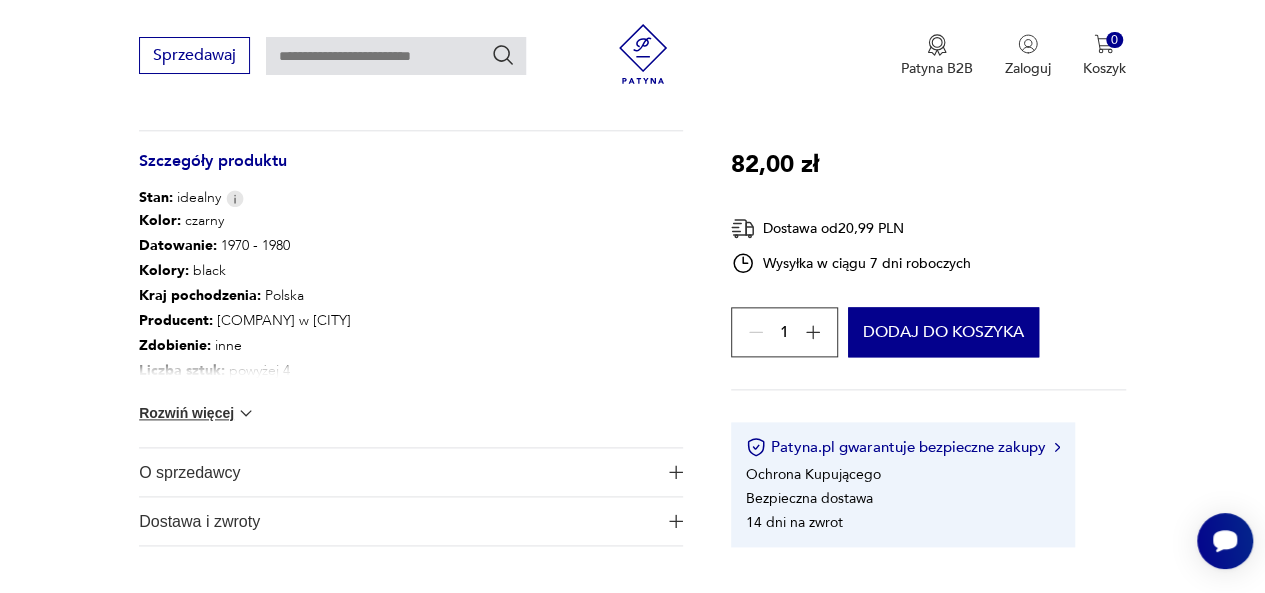 click on "Rozwiń więcej" at bounding box center [197, 413] 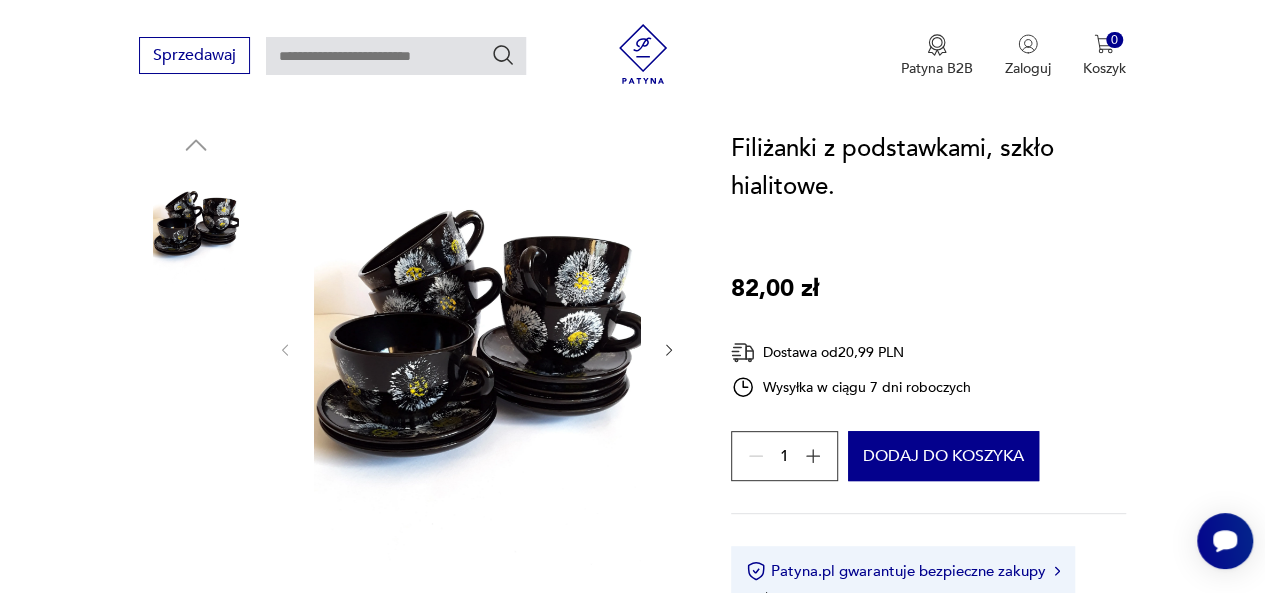 scroll, scrollTop: 146, scrollLeft: 0, axis: vertical 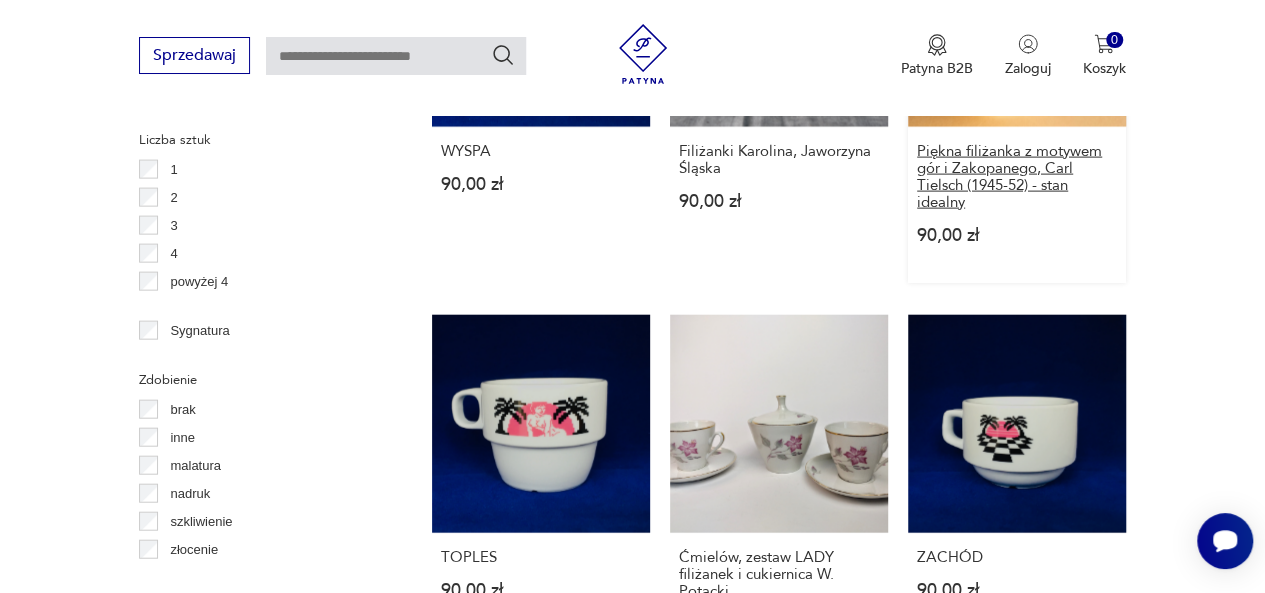 click on "Piękna filiżanka z motywem gór i Zakopanego, Carl Tielsch (1945-52) - stan idealny" at bounding box center [1017, 177] 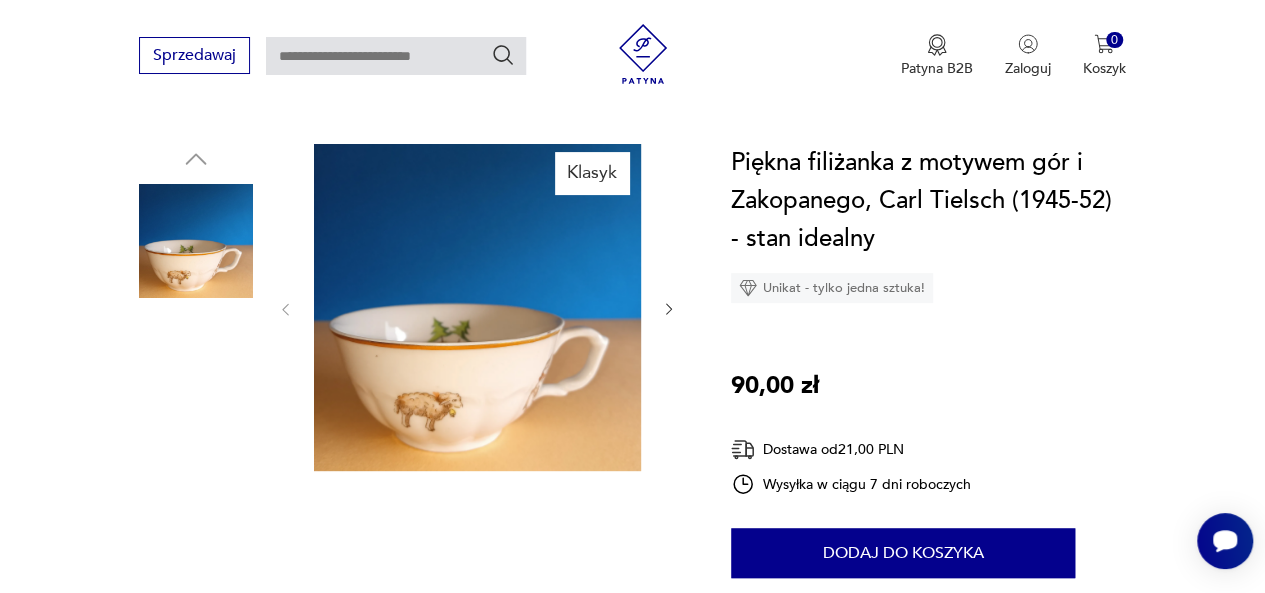 scroll, scrollTop: 226, scrollLeft: 0, axis: vertical 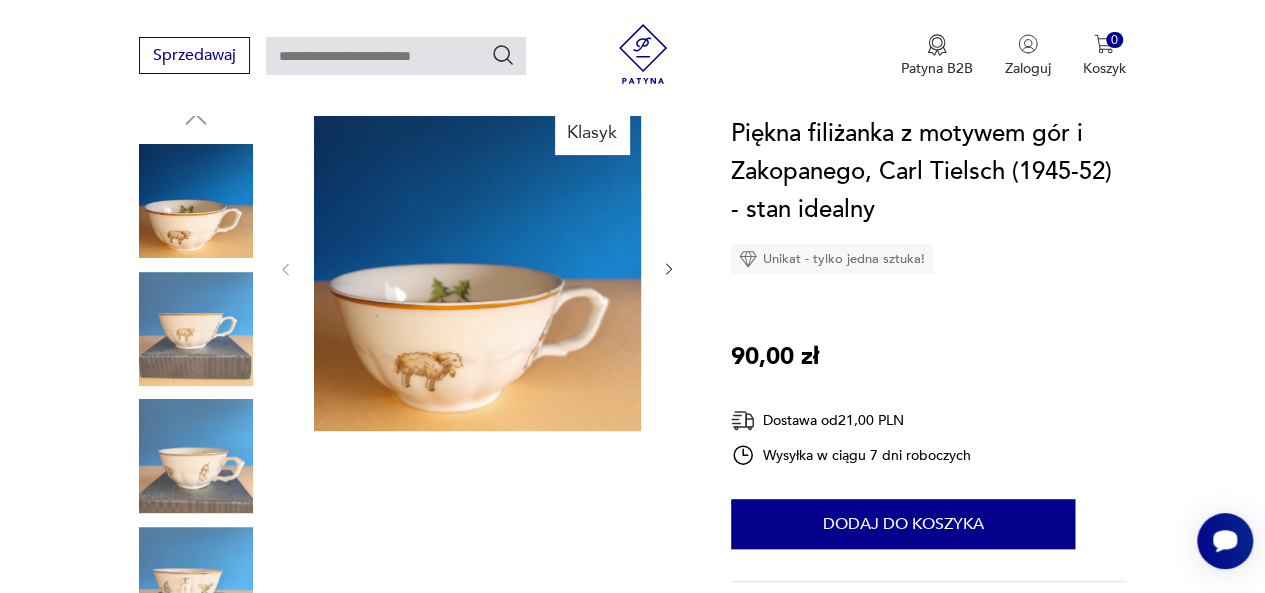 click at bounding box center (196, 329) 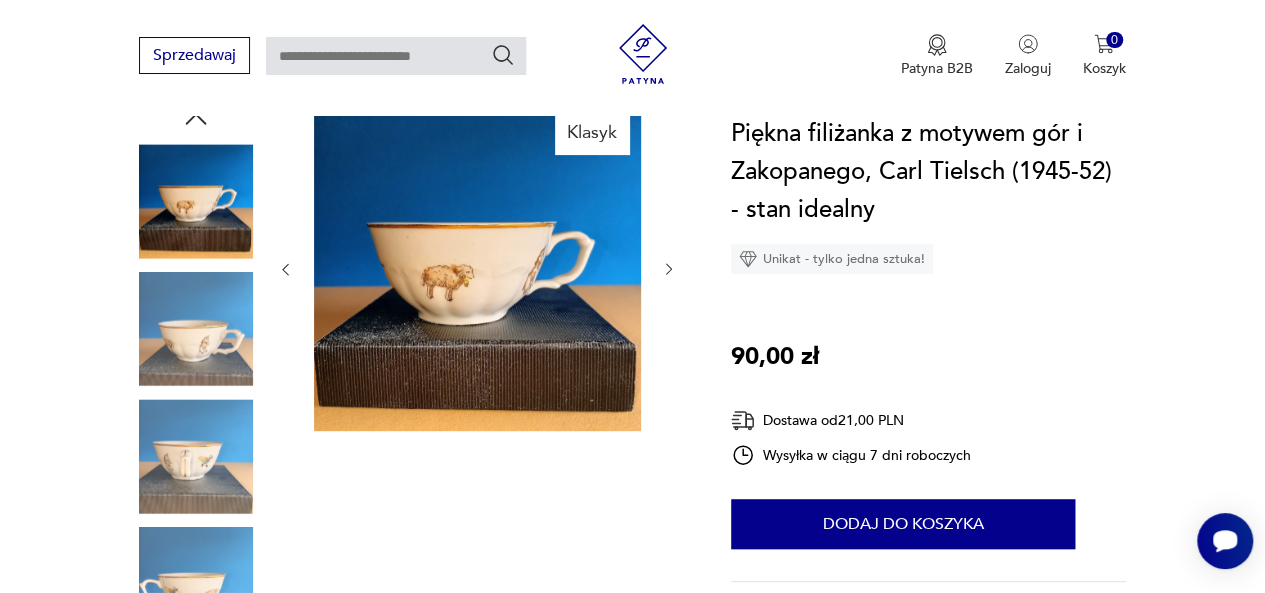 click at bounding box center (196, 456) 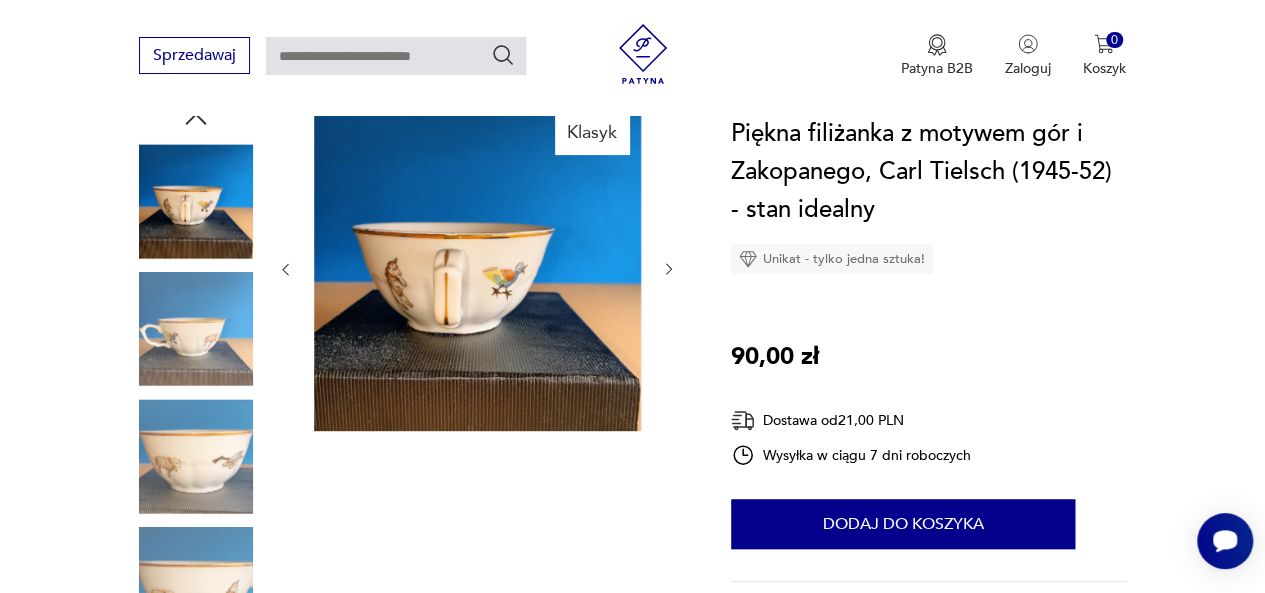 click at bounding box center (196, 456) 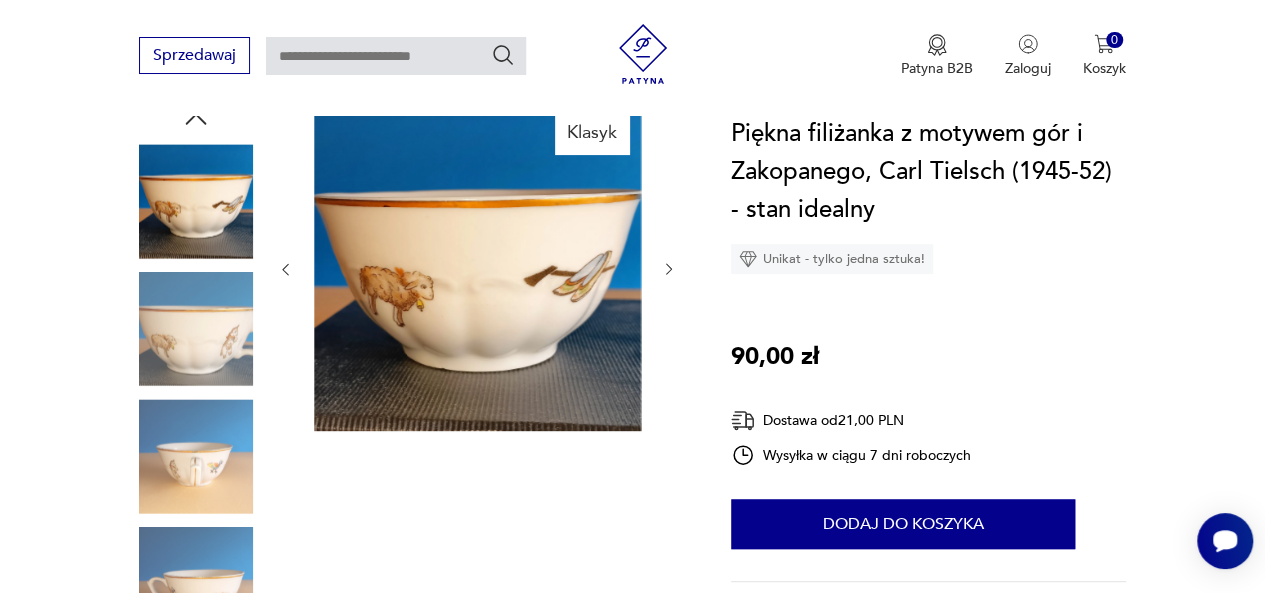 click at bounding box center [196, 456] 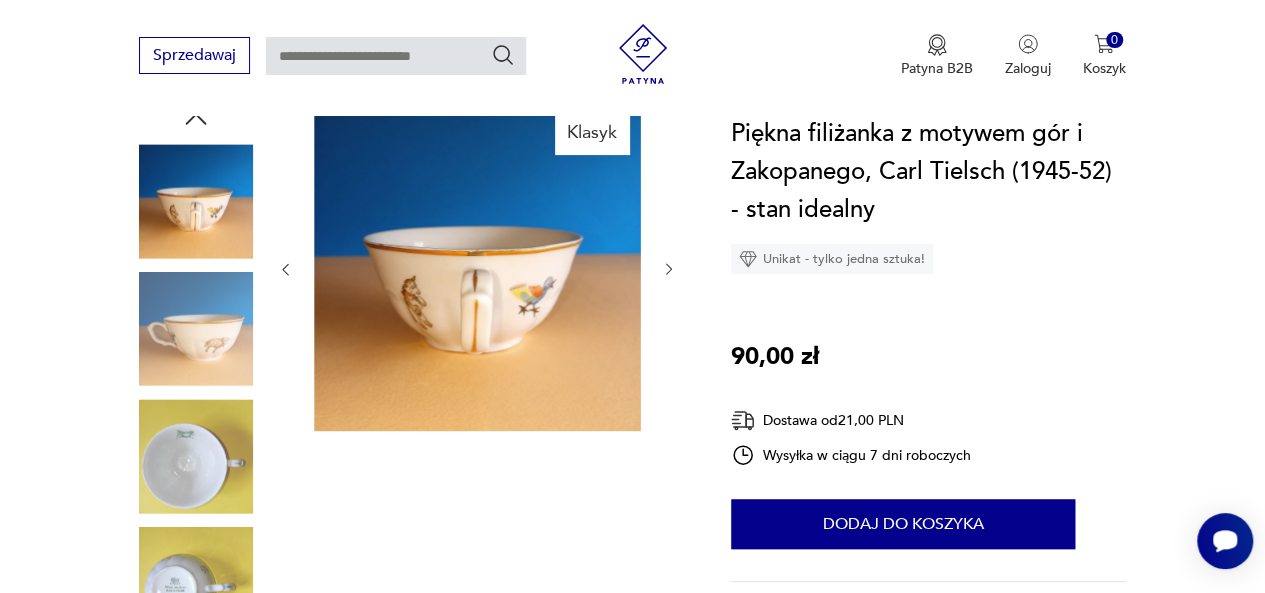 click at bounding box center (196, 456) 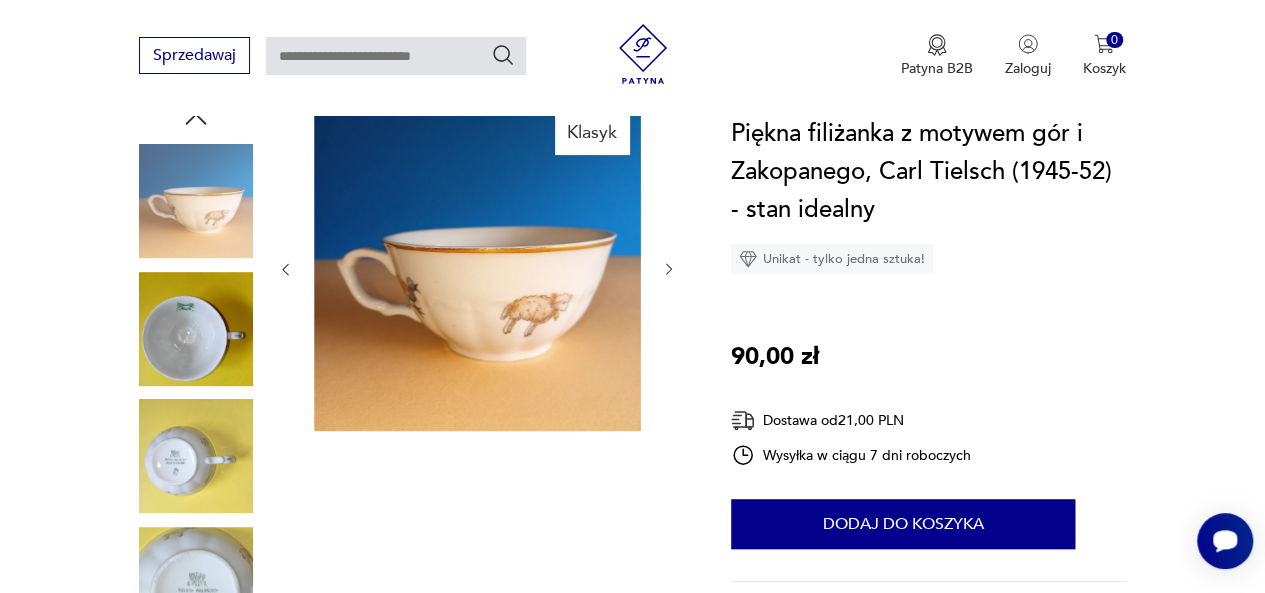 click at bounding box center (196, 329) 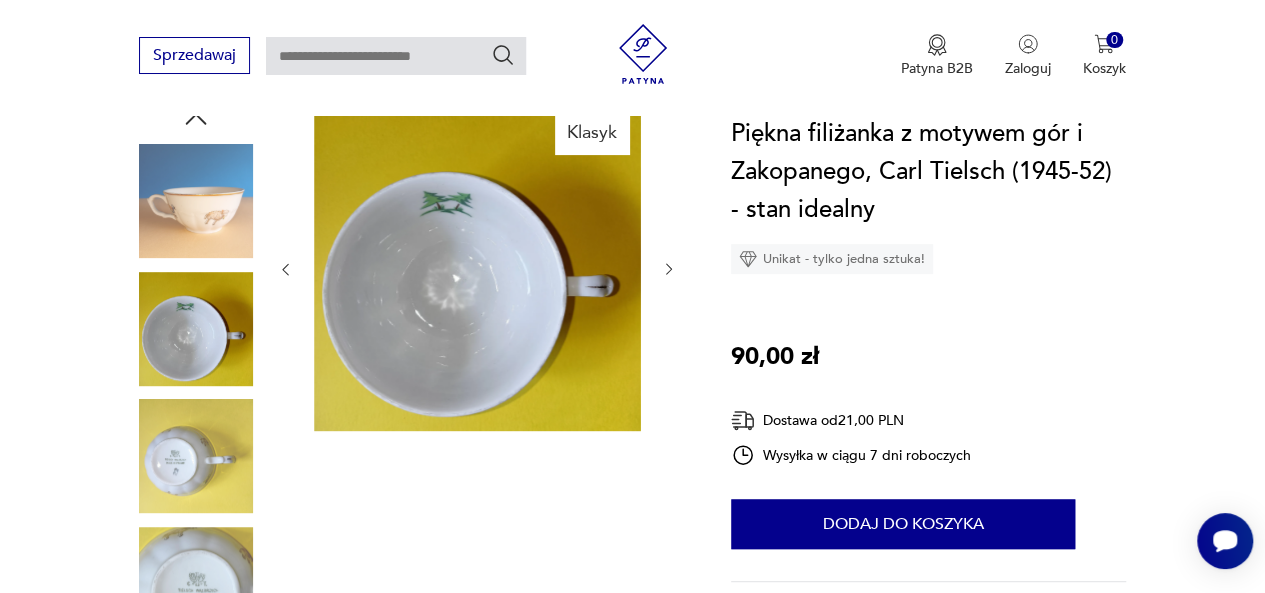 click at bounding box center (196, 456) 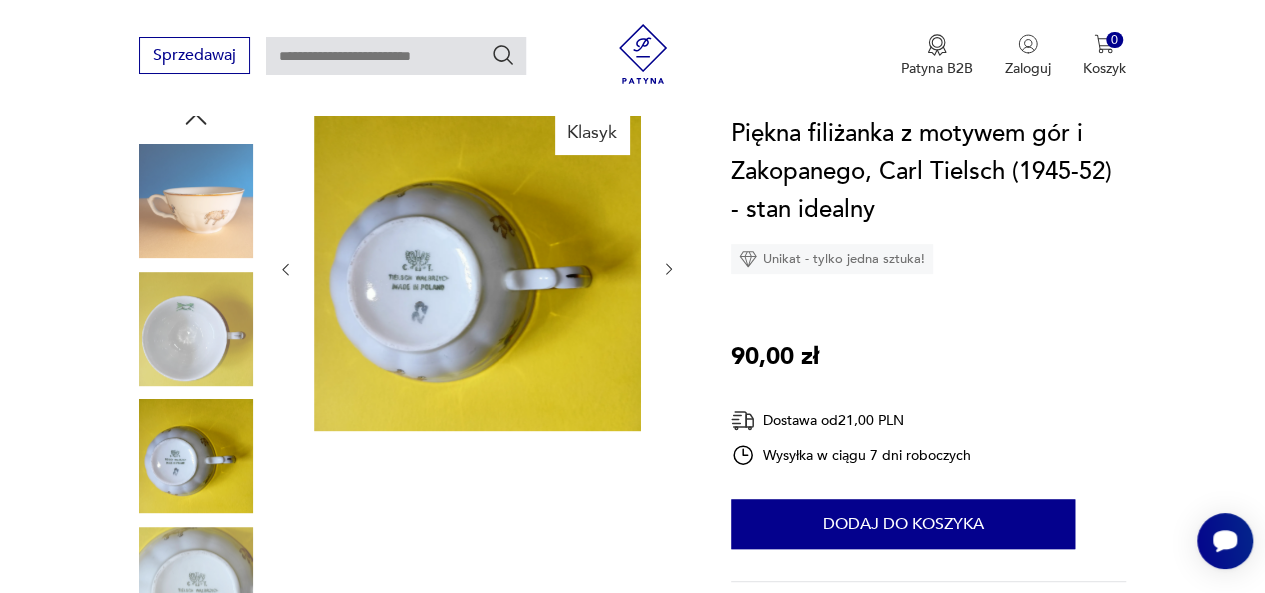 click at bounding box center [196, 584] 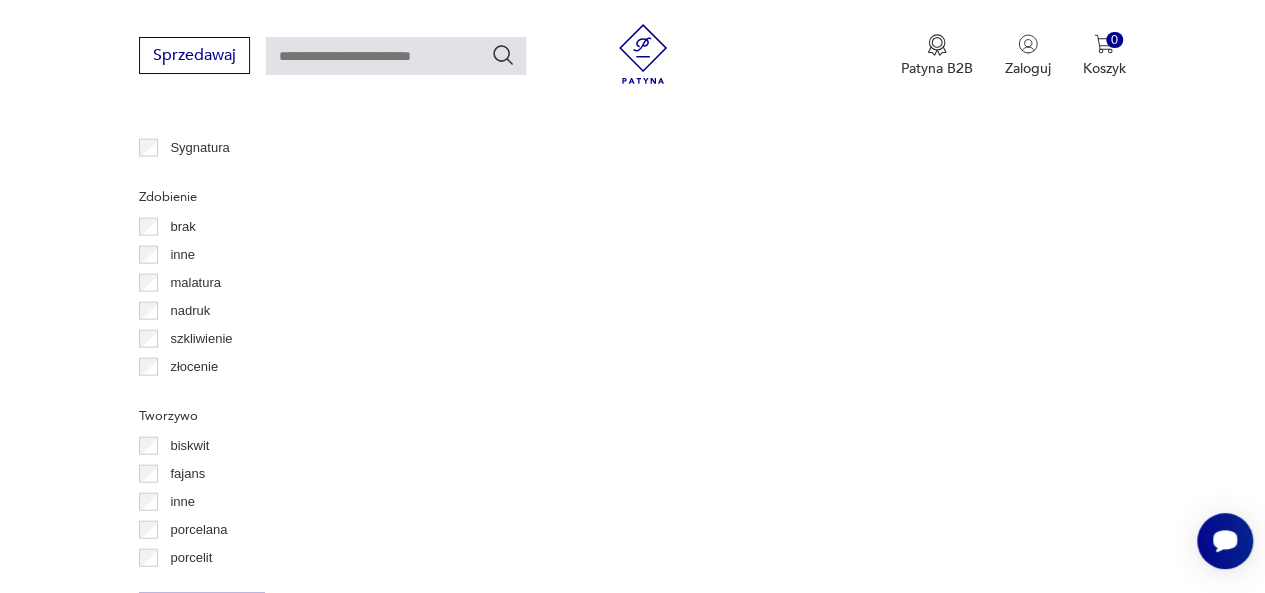 scroll, scrollTop: 2324, scrollLeft: 0, axis: vertical 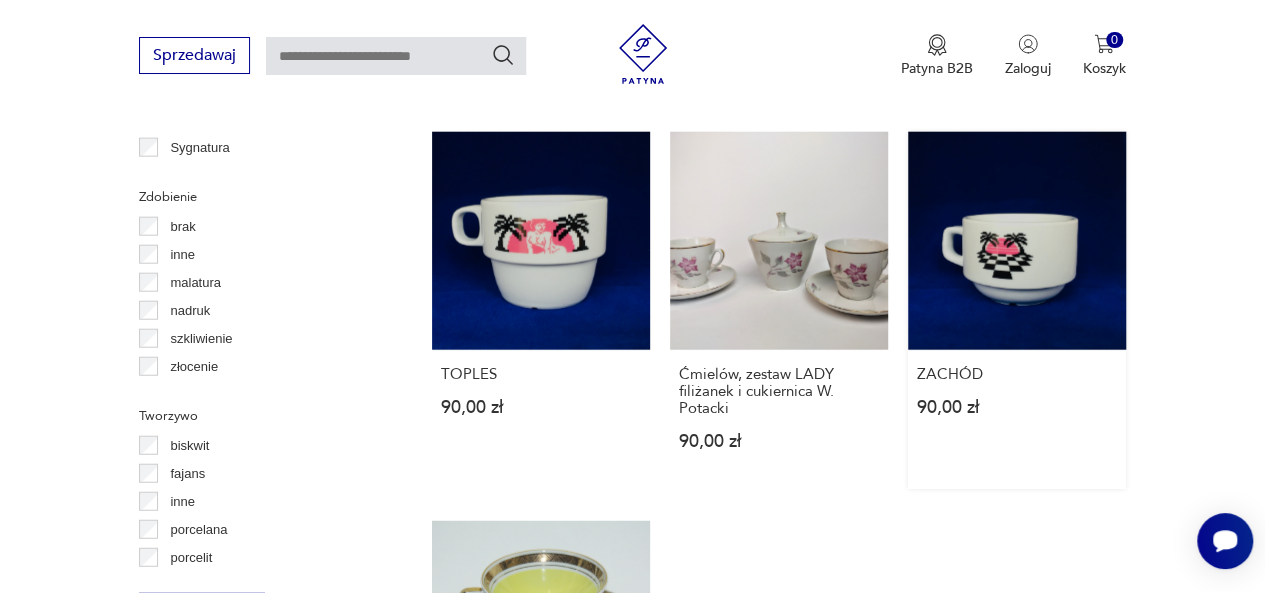 click on "ZACHÓD 90,00 zł" at bounding box center [1017, 310] 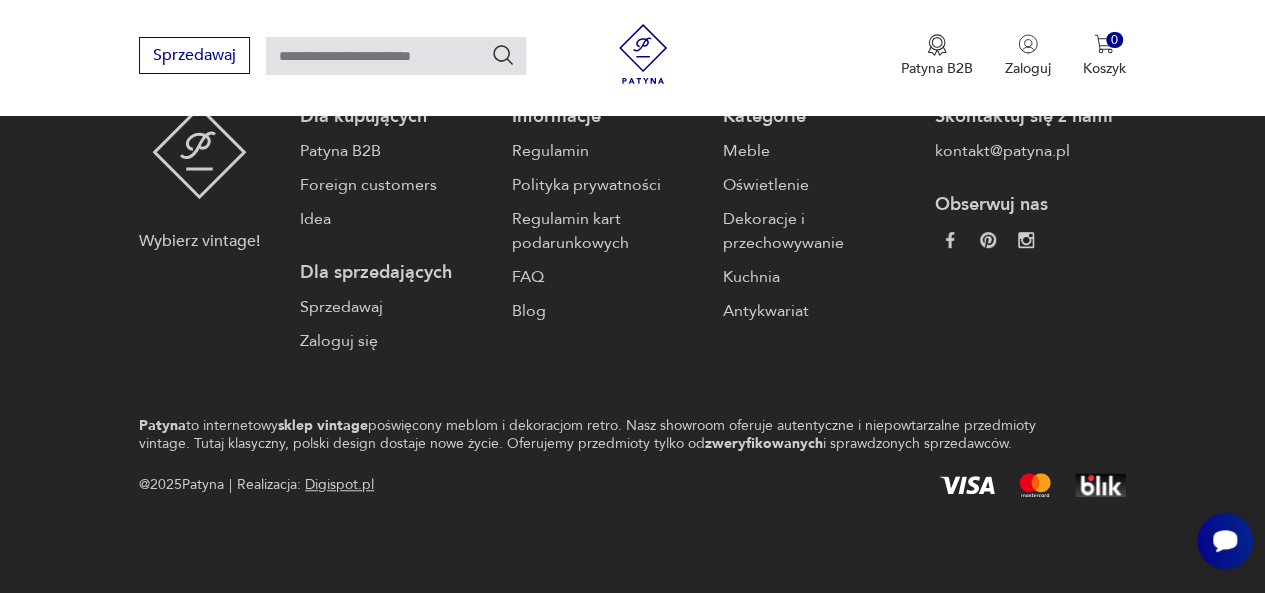 scroll, scrollTop: 0, scrollLeft: 0, axis: both 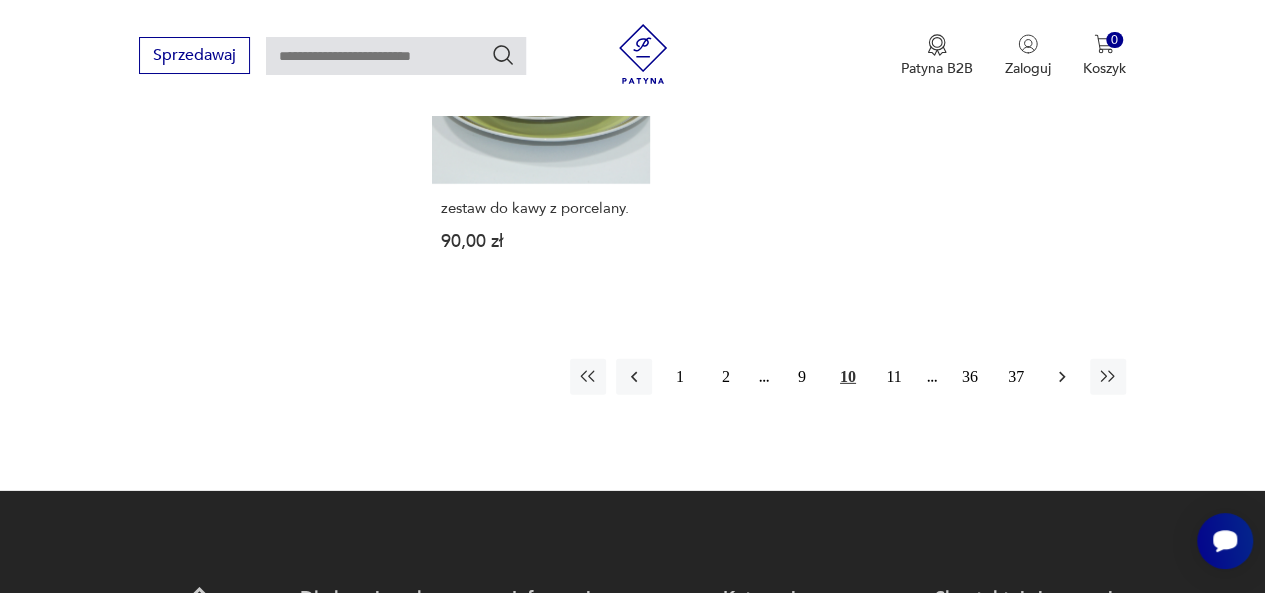 click 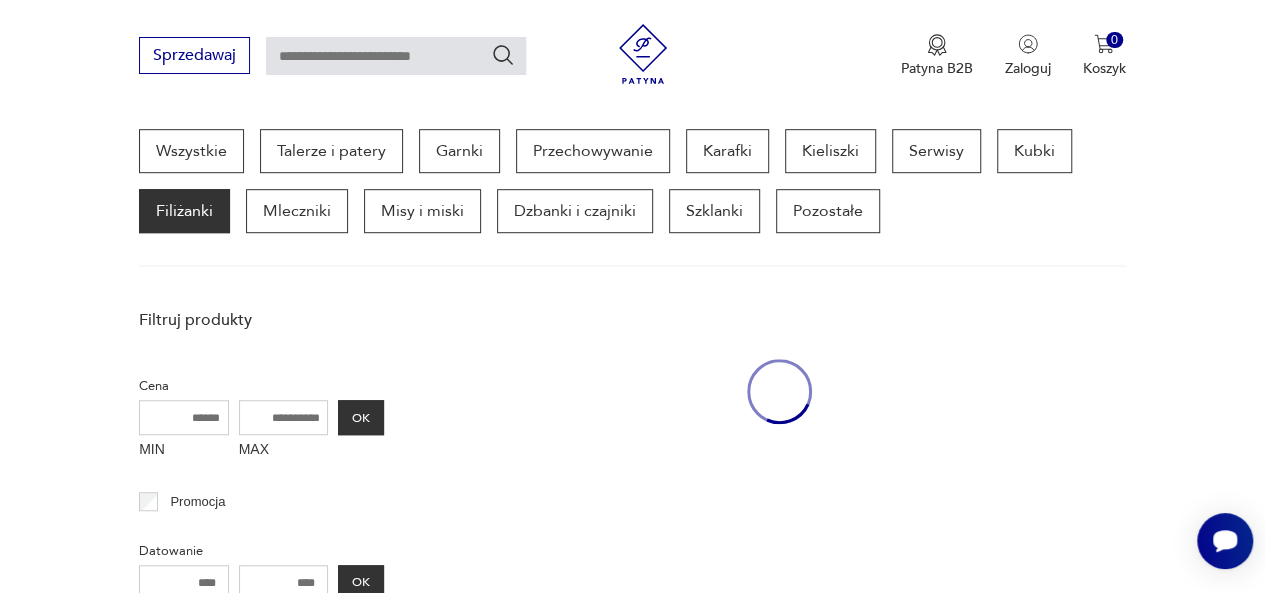 scroll, scrollTop: 530, scrollLeft: 0, axis: vertical 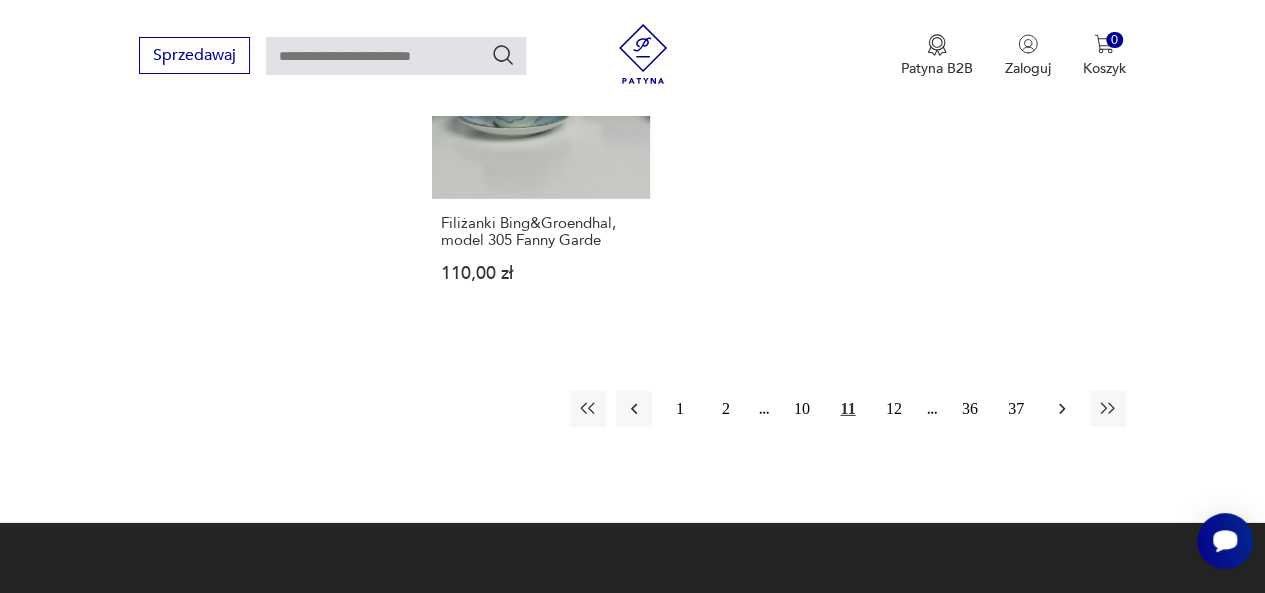 click 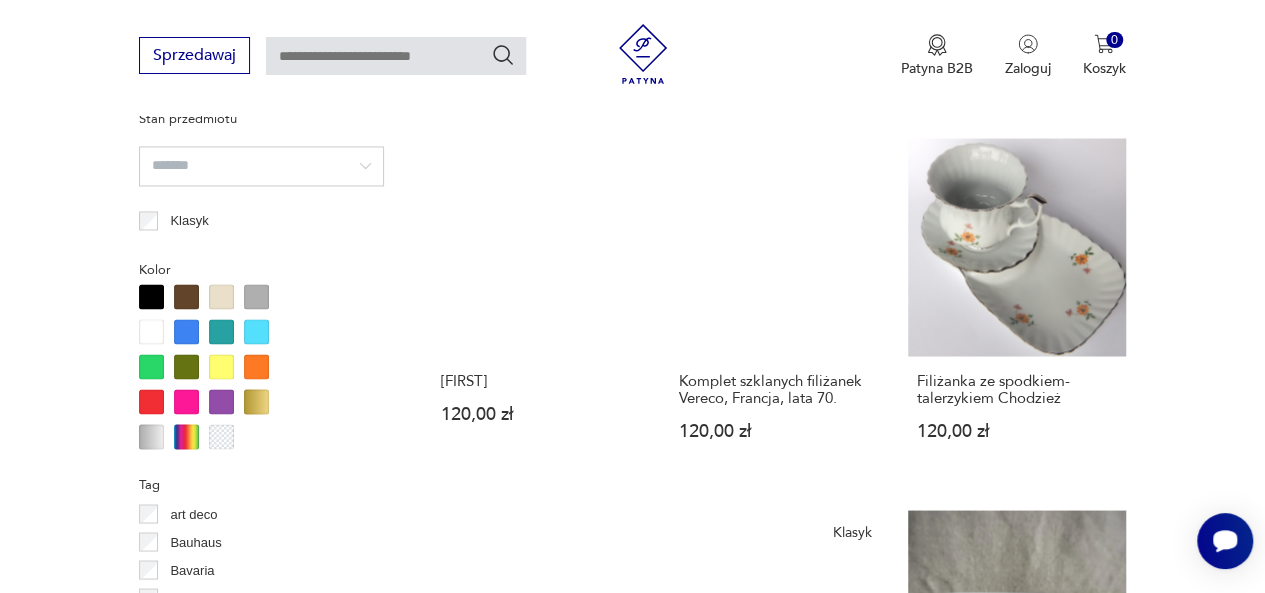 scroll, scrollTop: 1557, scrollLeft: 0, axis: vertical 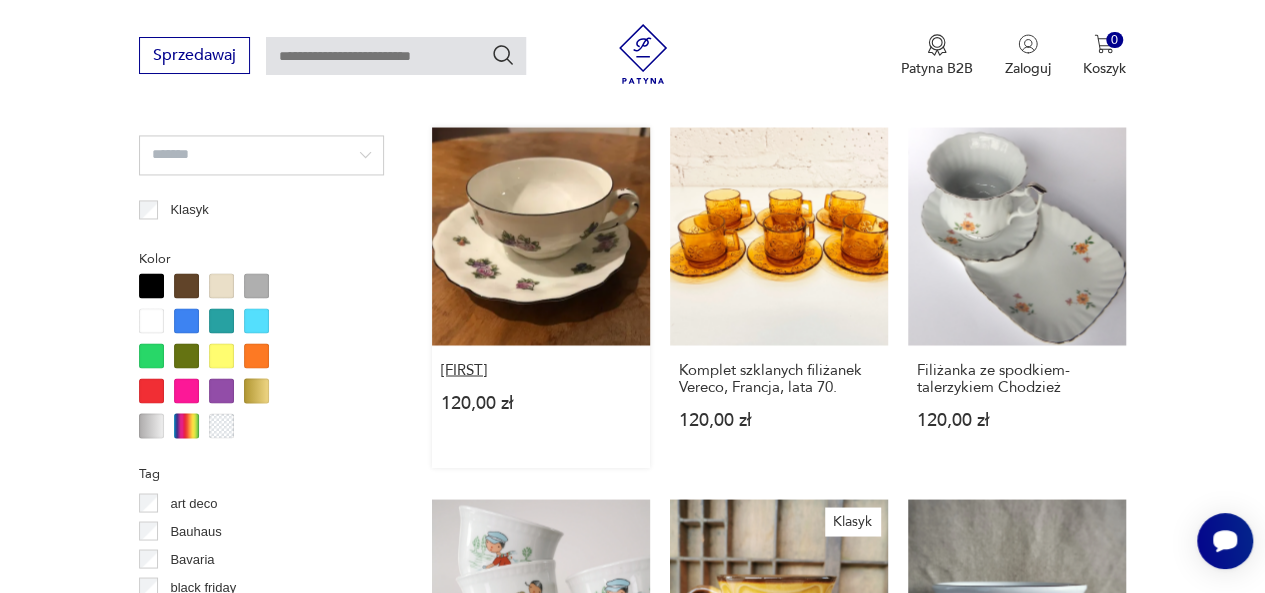 click on "[FIRST]" at bounding box center [541, 369] 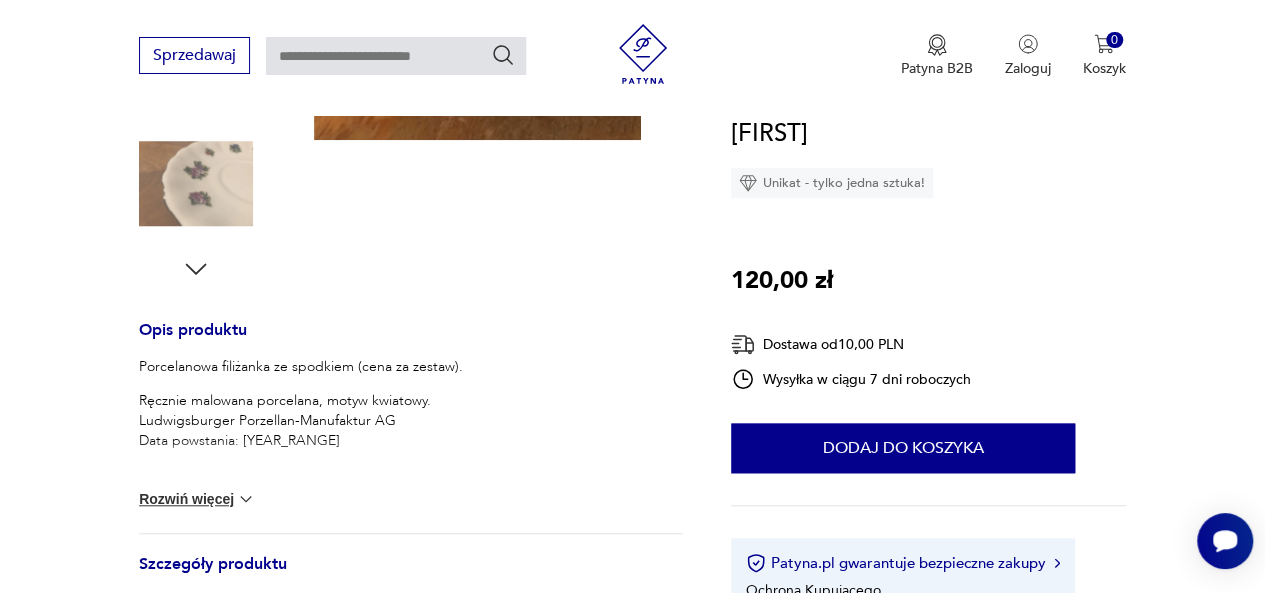 scroll, scrollTop: 666, scrollLeft: 0, axis: vertical 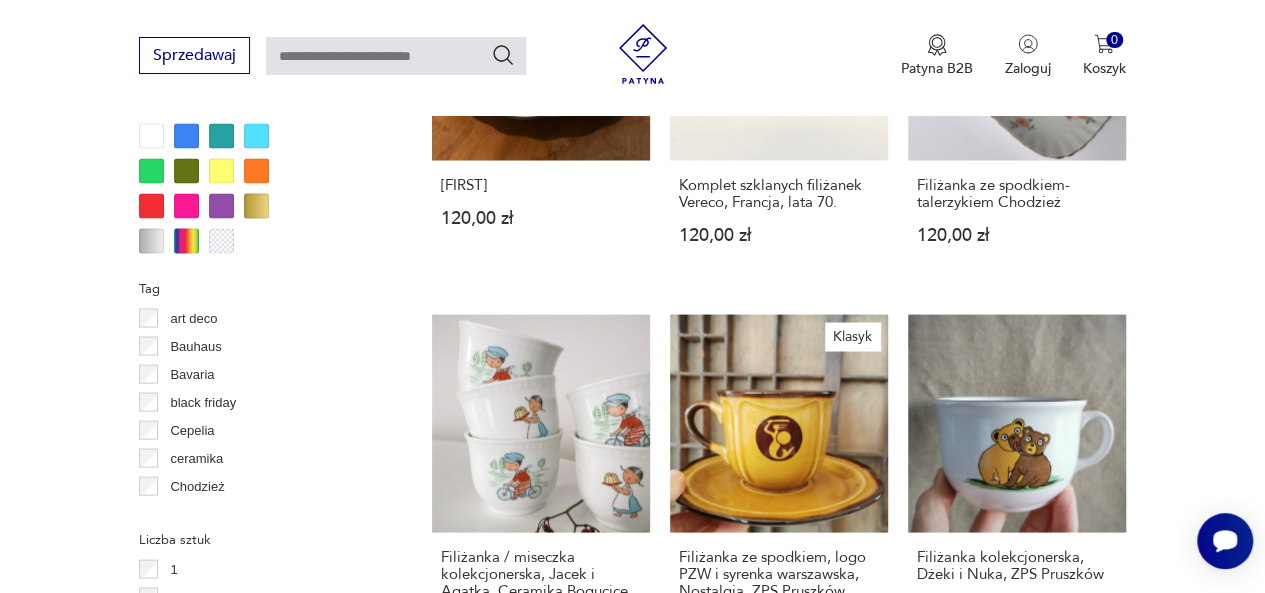 click on "Cenimy prywatność użytkowników Używamy plików cookie, aby poprawić jakość przeglądania, wyświetlać reklamy lub treści dostosowane do indywidualnych potrzeb użytkowników oraz analizować ruch na stronie. Kliknięcie przycisku „Akceptuj wszystkie” oznacza zgodę na wykorzystywanie przez nas plików cookie. Ustawienia    Akceptuję wszystkie Dostosuj preferencje dotyczące zgody   Używamy plików cookie, aby pomóc użytkownikom w sprawnej nawigacji i wykonywaniu określonych funkcji. Szczegółowe informacje na temat wszystkich plików cookie odpowiadających poszczególnym kategoriom zgody znajdują się poniżej. Pliki cookie sklasyfikowane jako „niezbędne” są przechowywane w przeglądarce użytkownika, ponieważ są niezbędne do włączenia podstawowych funkcji witryny....  Pokaż więcej Niezbędne Zawsze aktywne Plik cookie connect.sid Czas trwania 10 godzin Opis This cookie is used for authentication and for secure log-in. It registers the log-in information.  Plik cookie Opis" at bounding box center (632, 237) 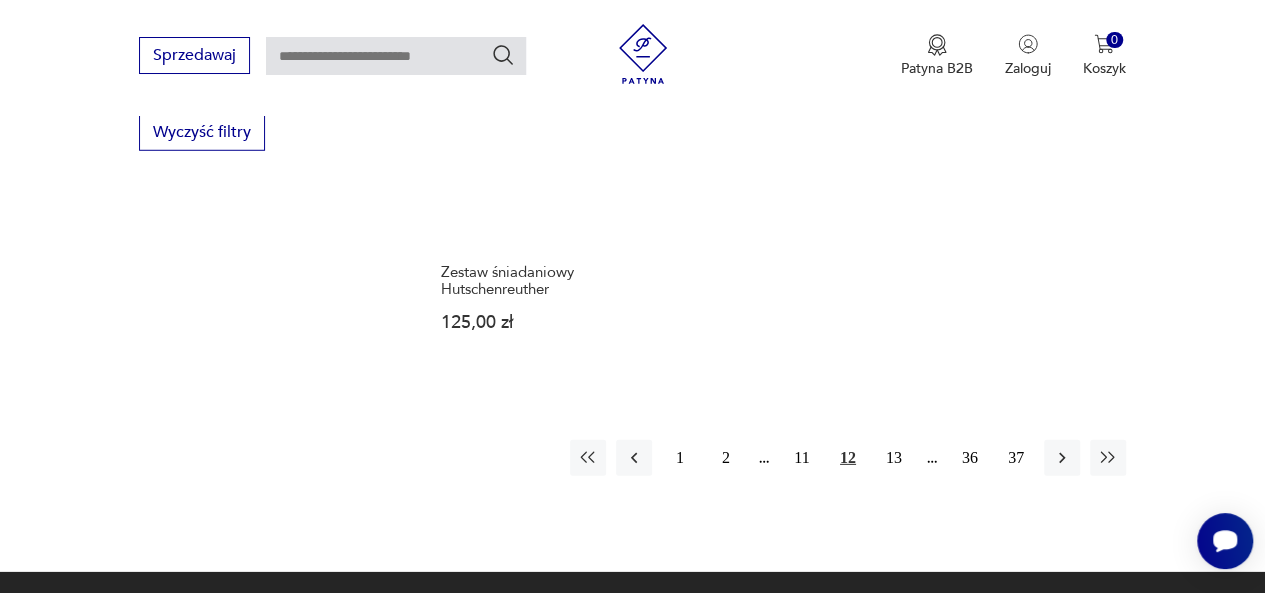 scroll, scrollTop: 2808, scrollLeft: 0, axis: vertical 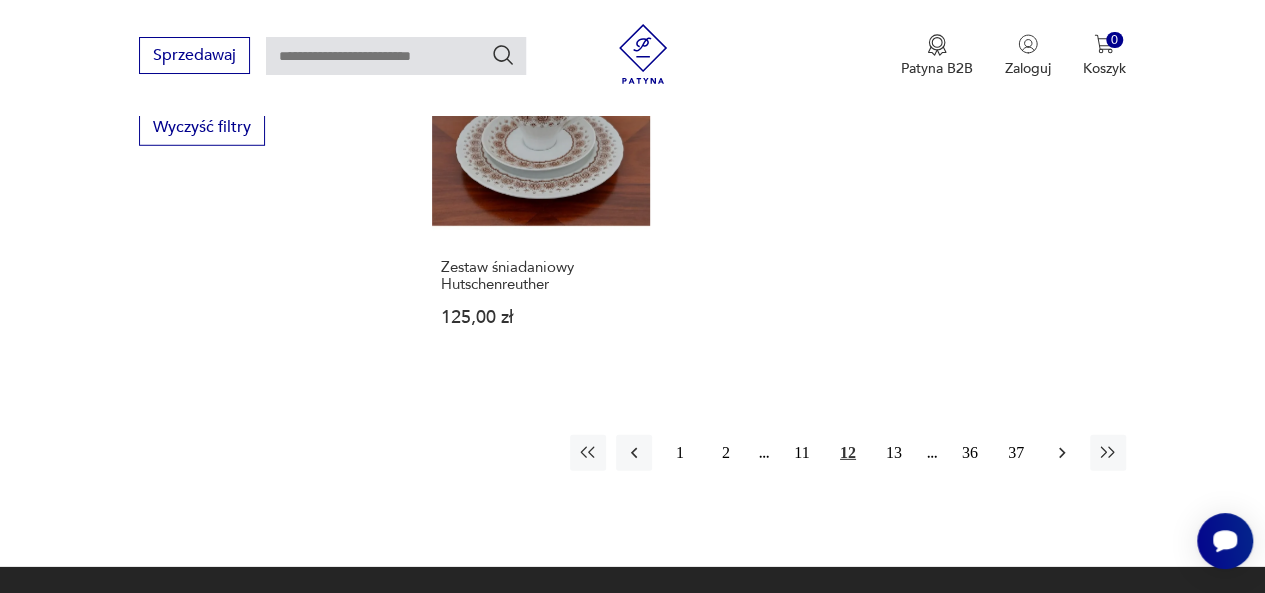 click 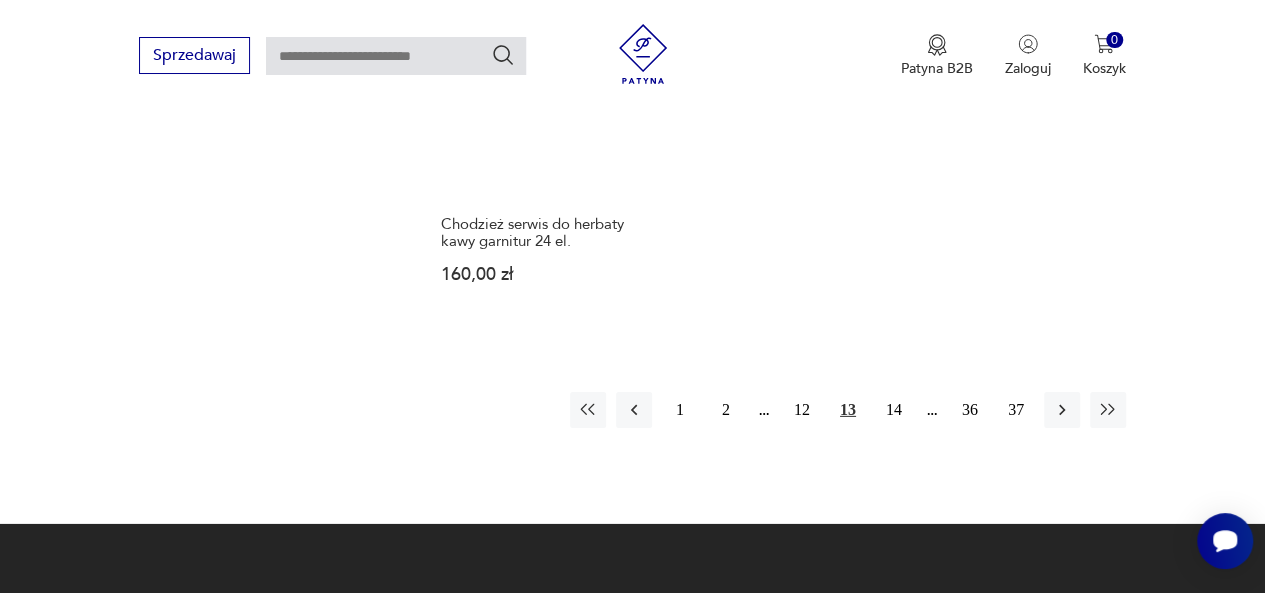 scroll, scrollTop: 2983, scrollLeft: 0, axis: vertical 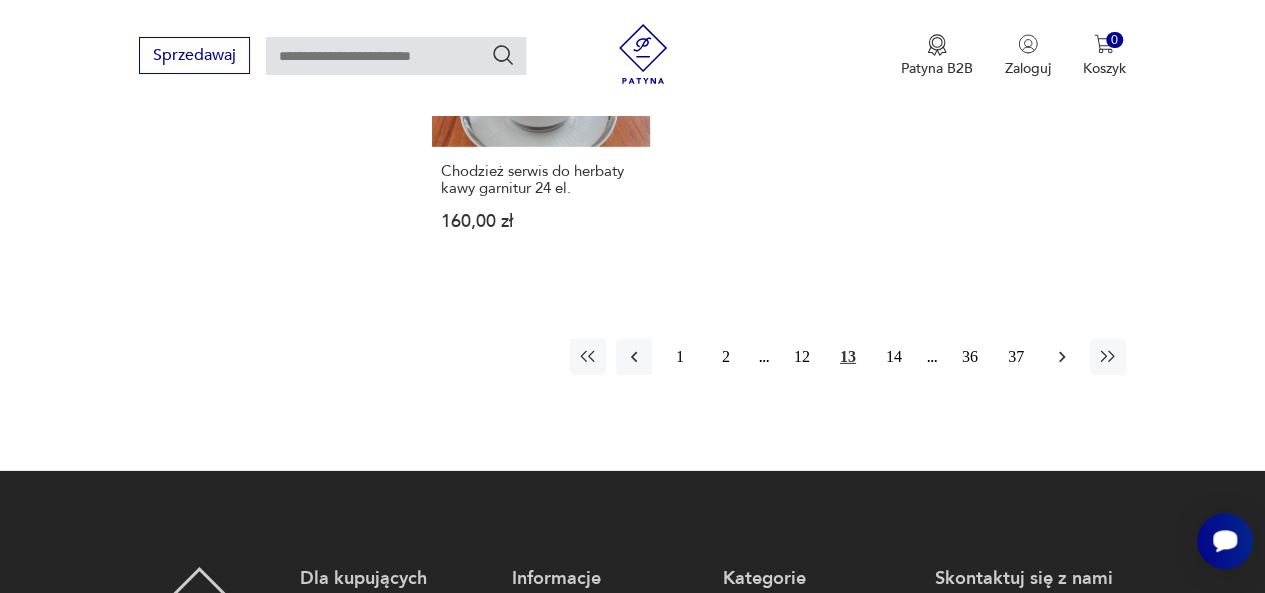 click 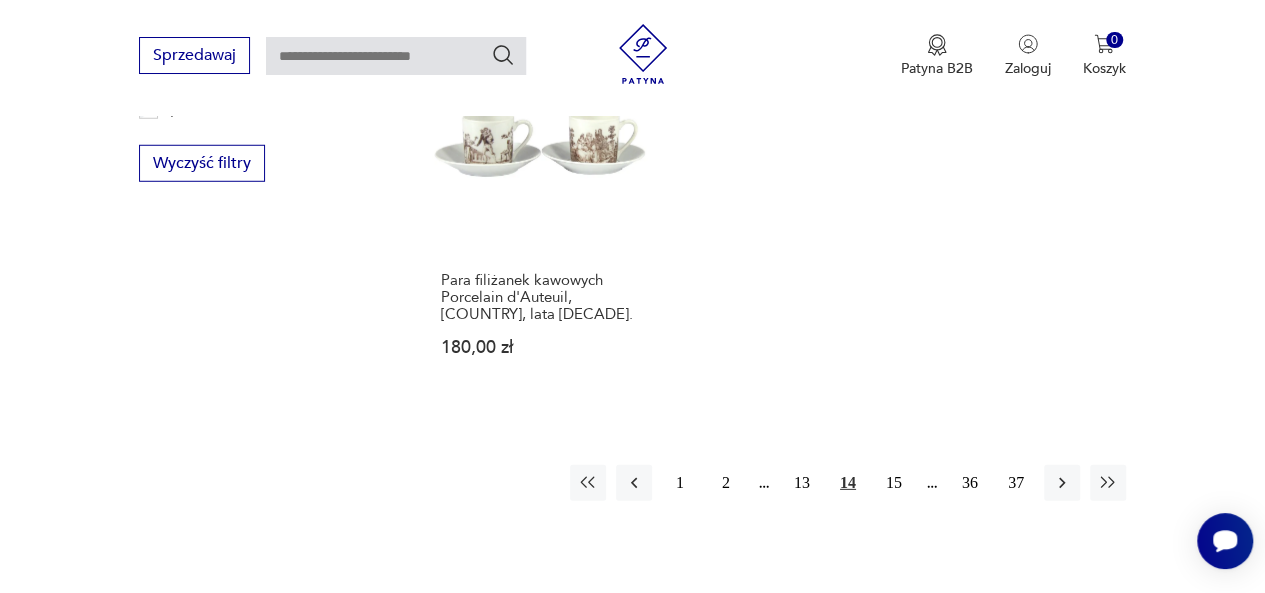scroll, scrollTop: 2783, scrollLeft: 0, axis: vertical 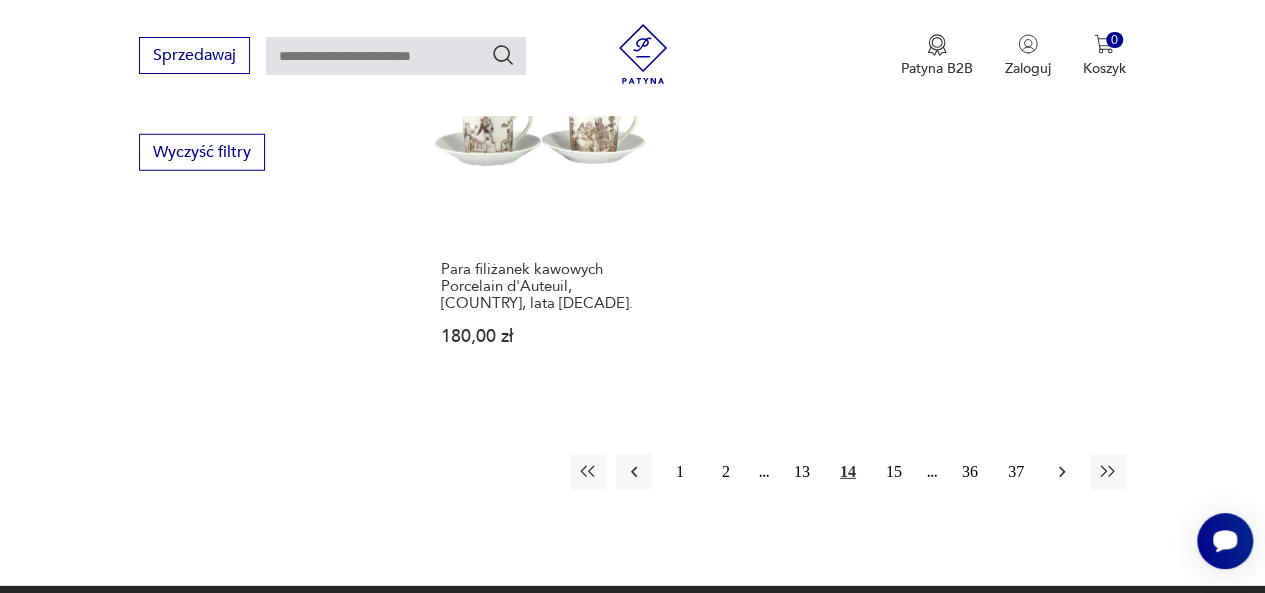 click 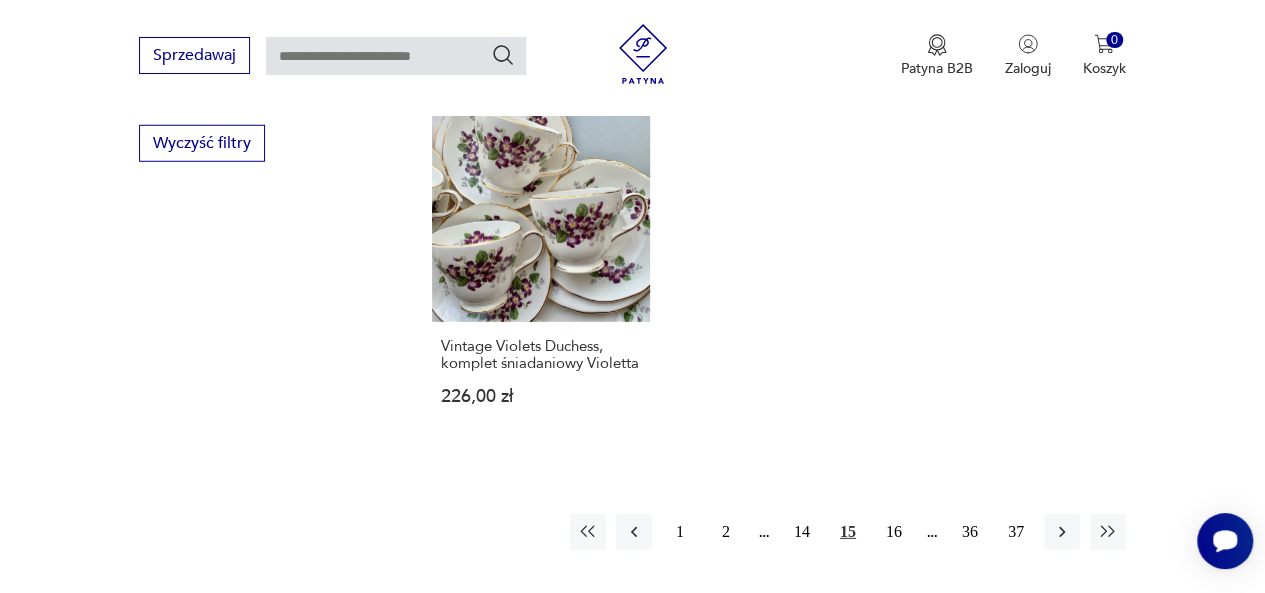 scroll, scrollTop: 2823, scrollLeft: 0, axis: vertical 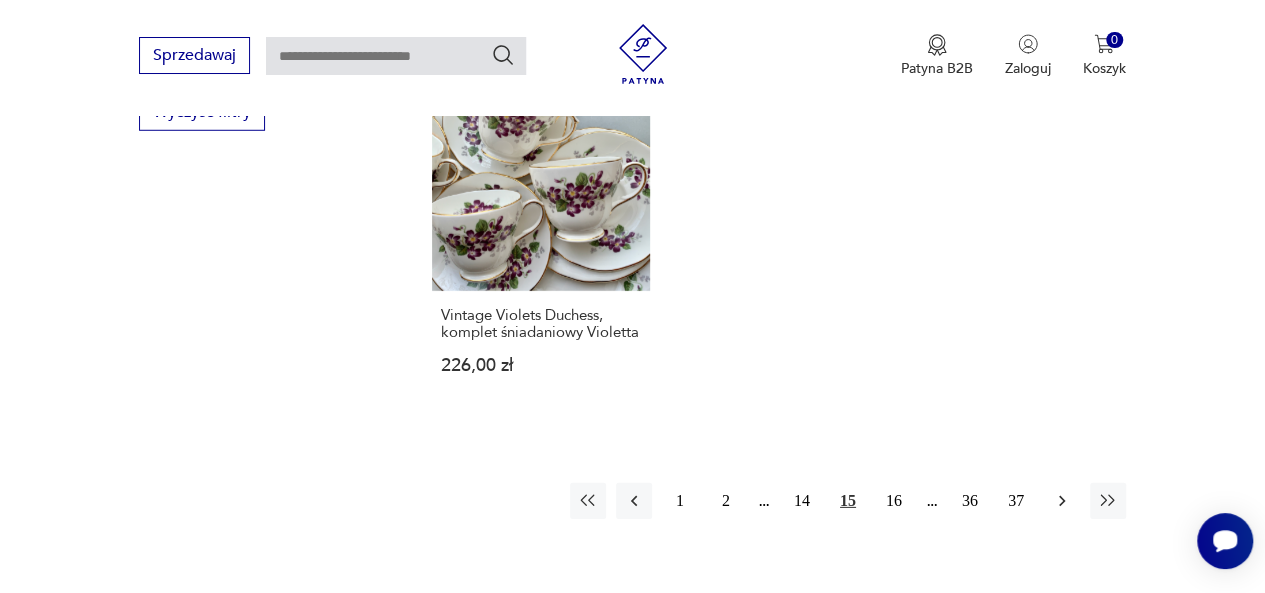 click 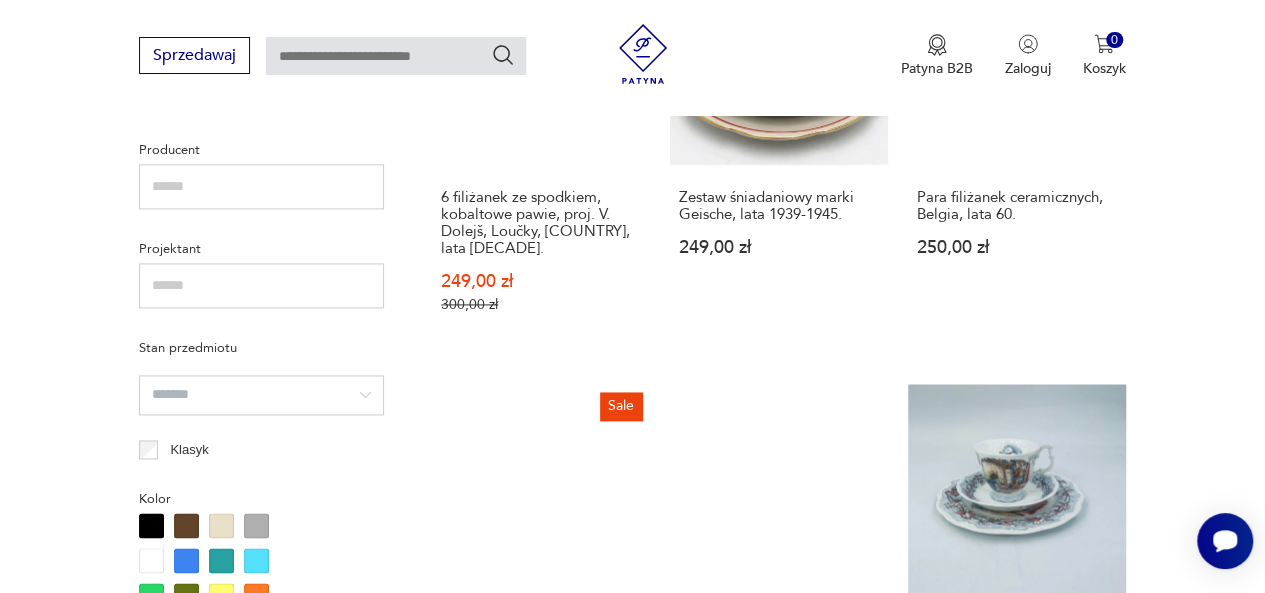 scroll, scrollTop: 1504, scrollLeft: 0, axis: vertical 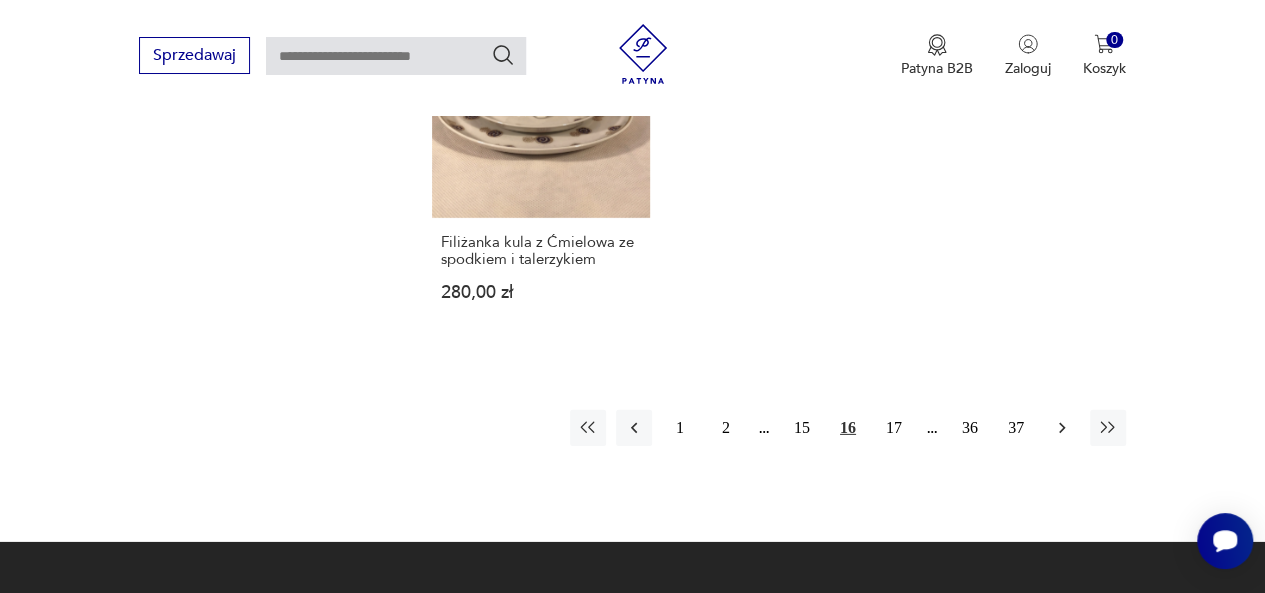 click 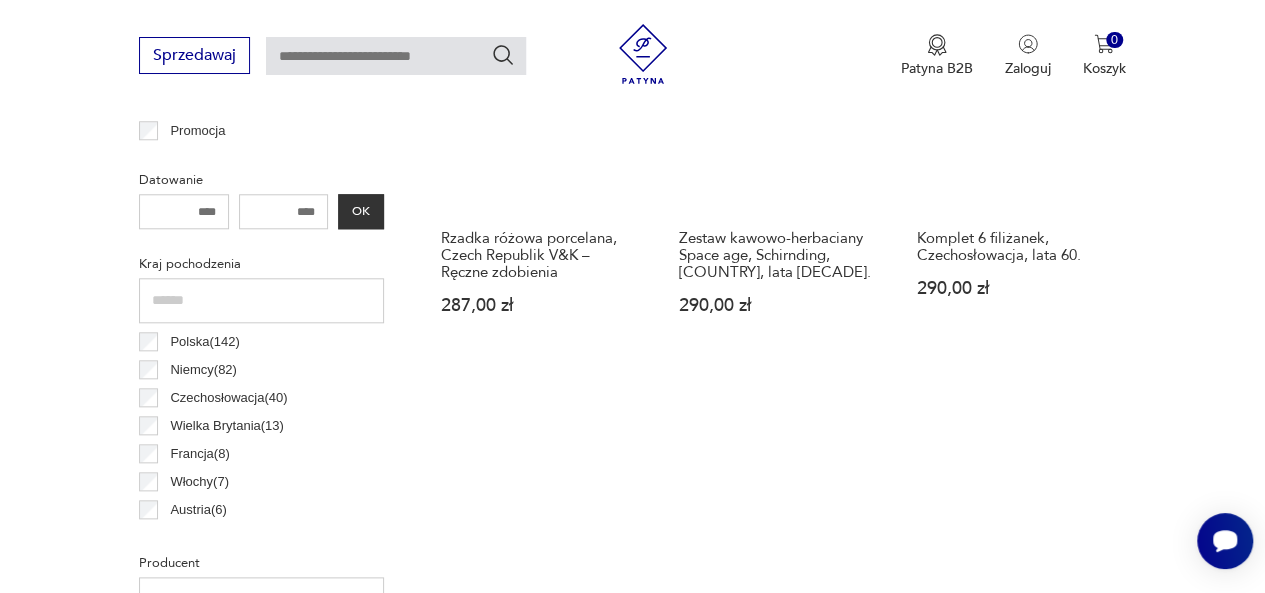 scroll, scrollTop: 1090, scrollLeft: 0, axis: vertical 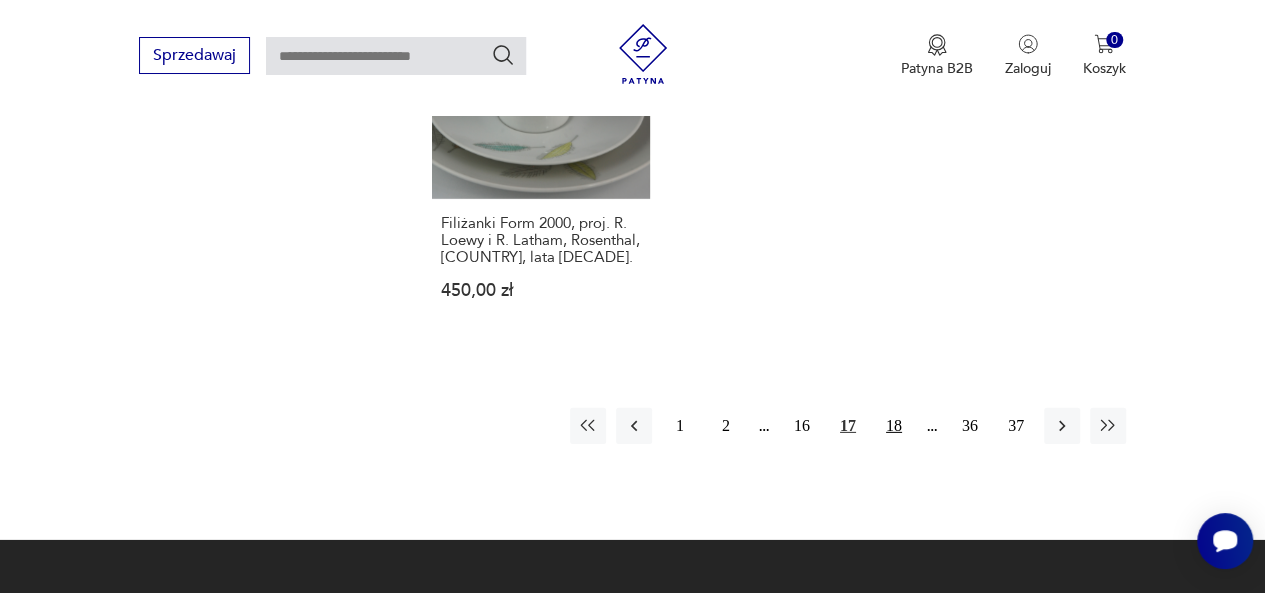 click on "18" at bounding box center (894, 426) 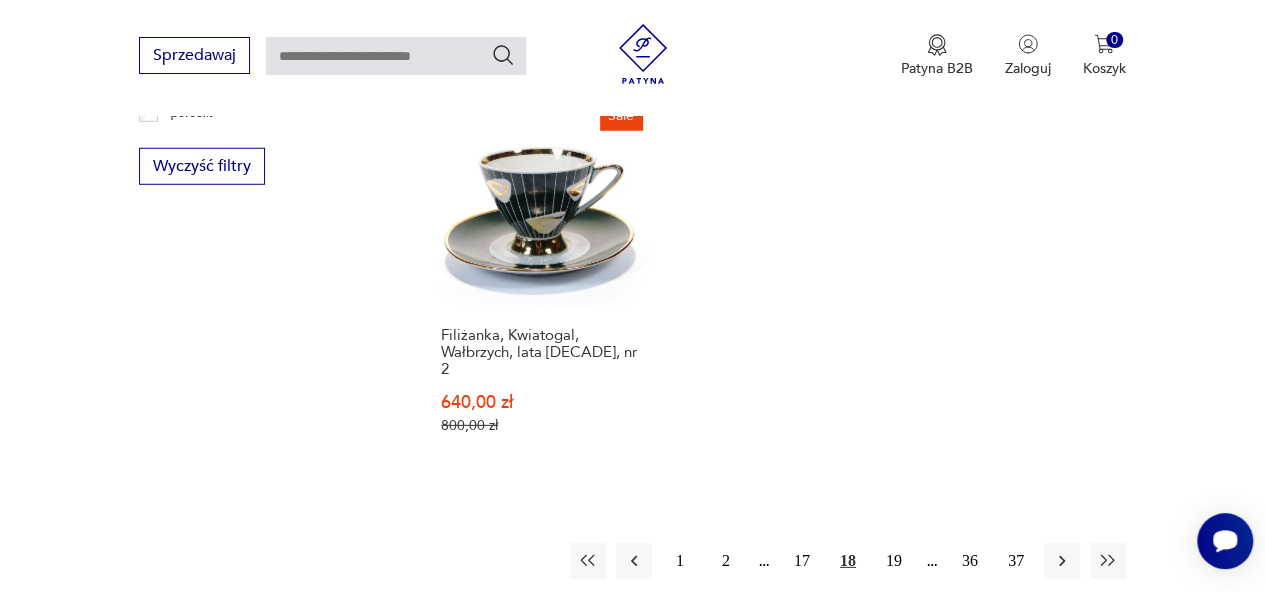 scroll, scrollTop: 2783, scrollLeft: 0, axis: vertical 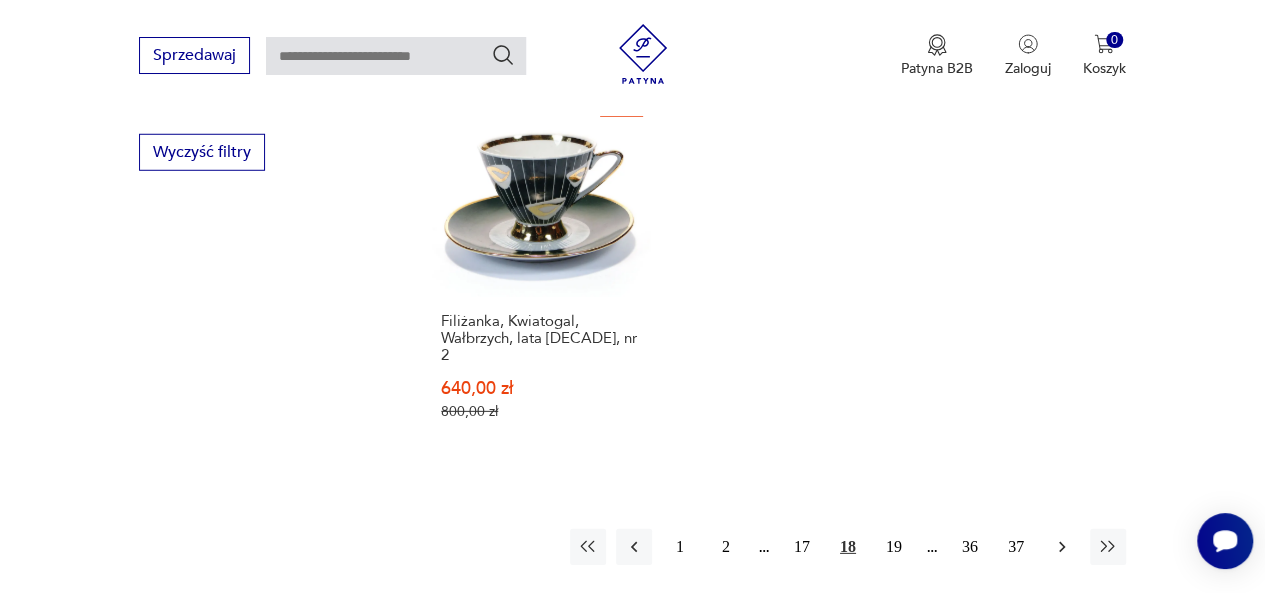click 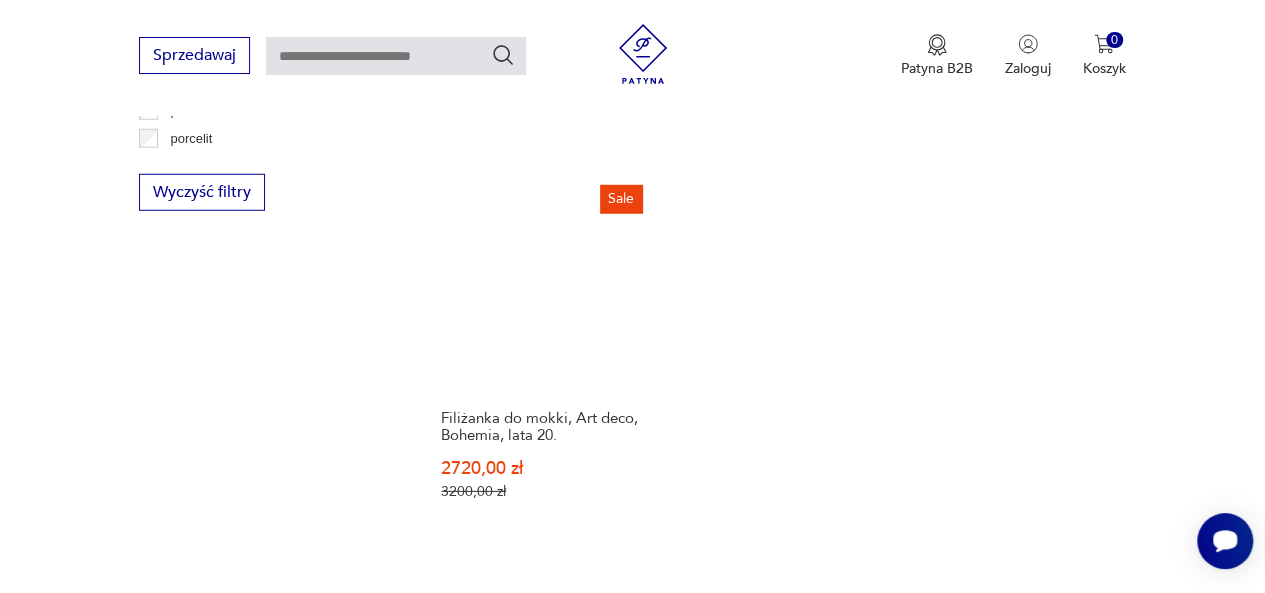 scroll, scrollTop: 2770, scrollLeft: 0, axis: vertical 